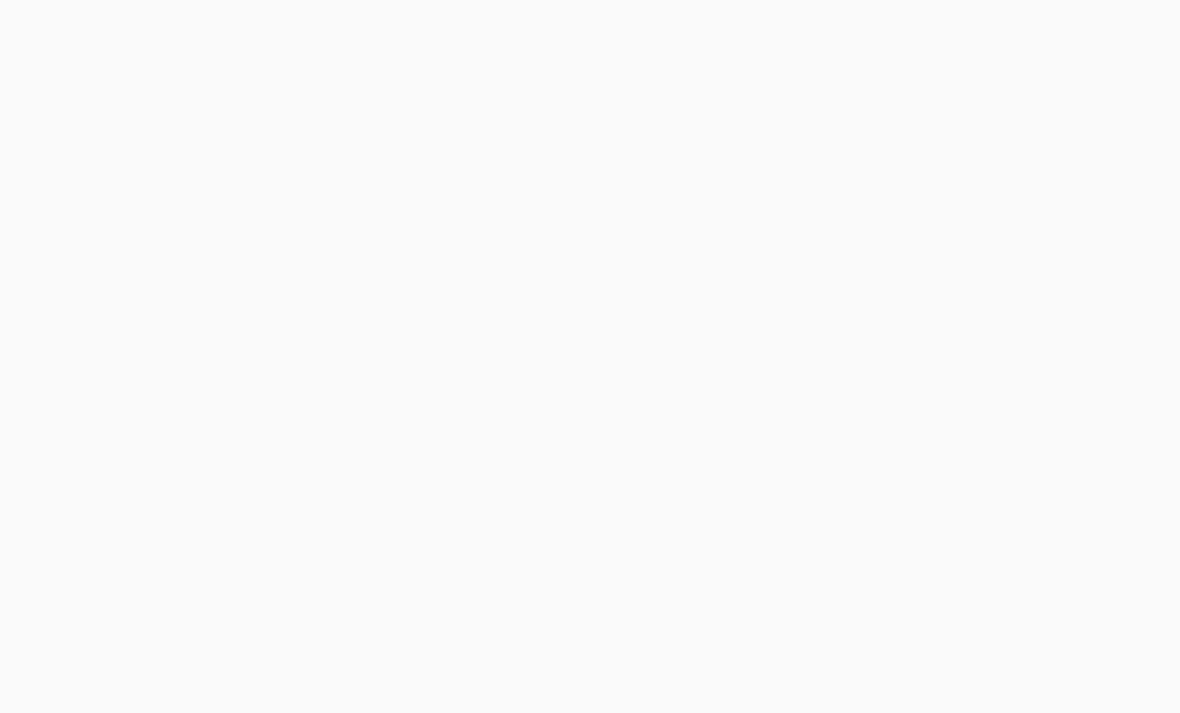 scroll, scrollTop: 64, scrollLeft: 0, axis: vertical 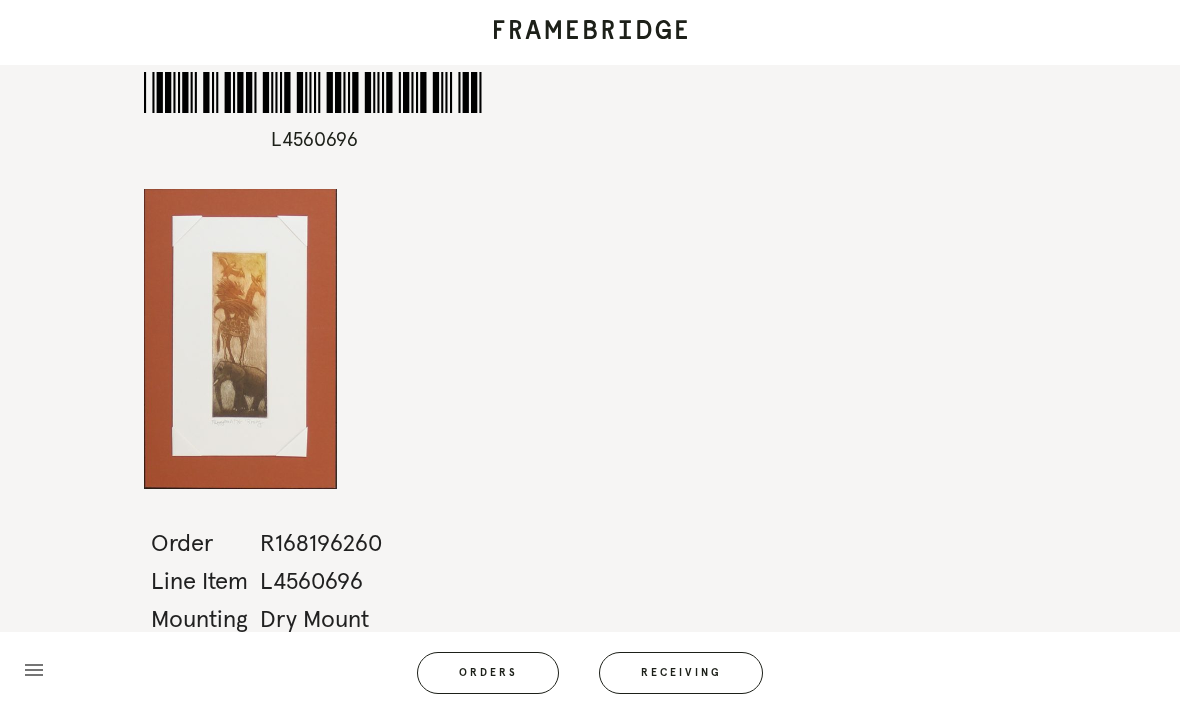 click on "Receiving" at bounding box center (681, 673) 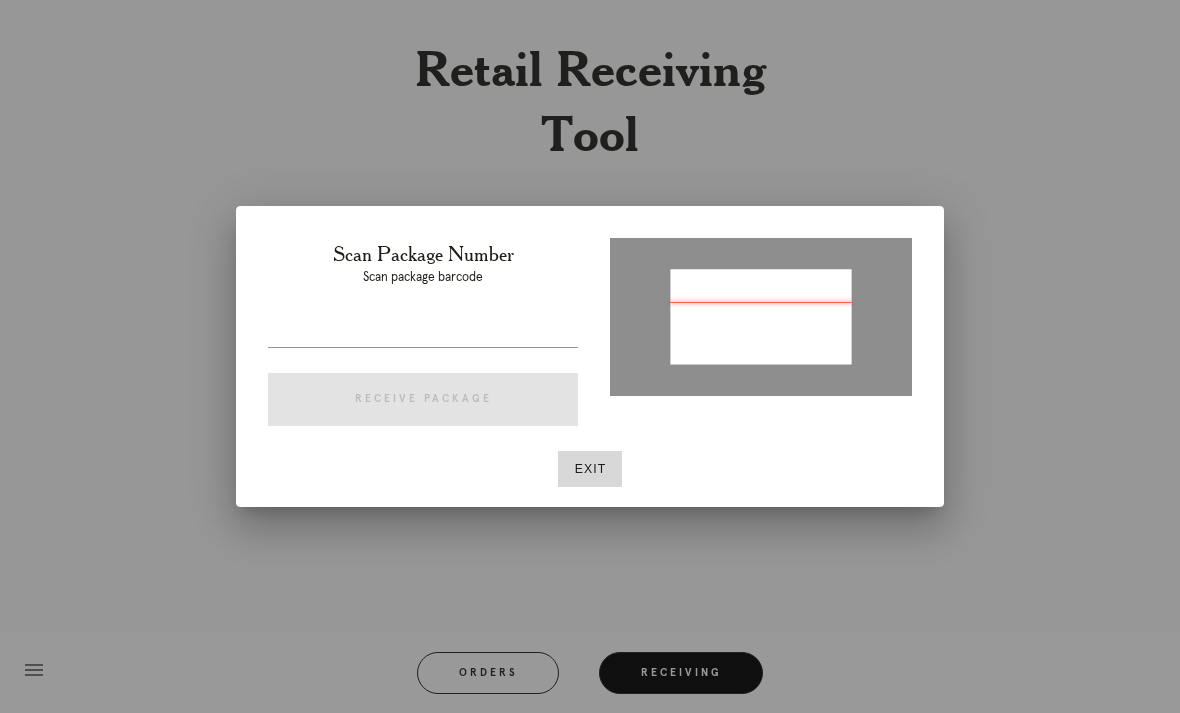 type on "P768718814138752" 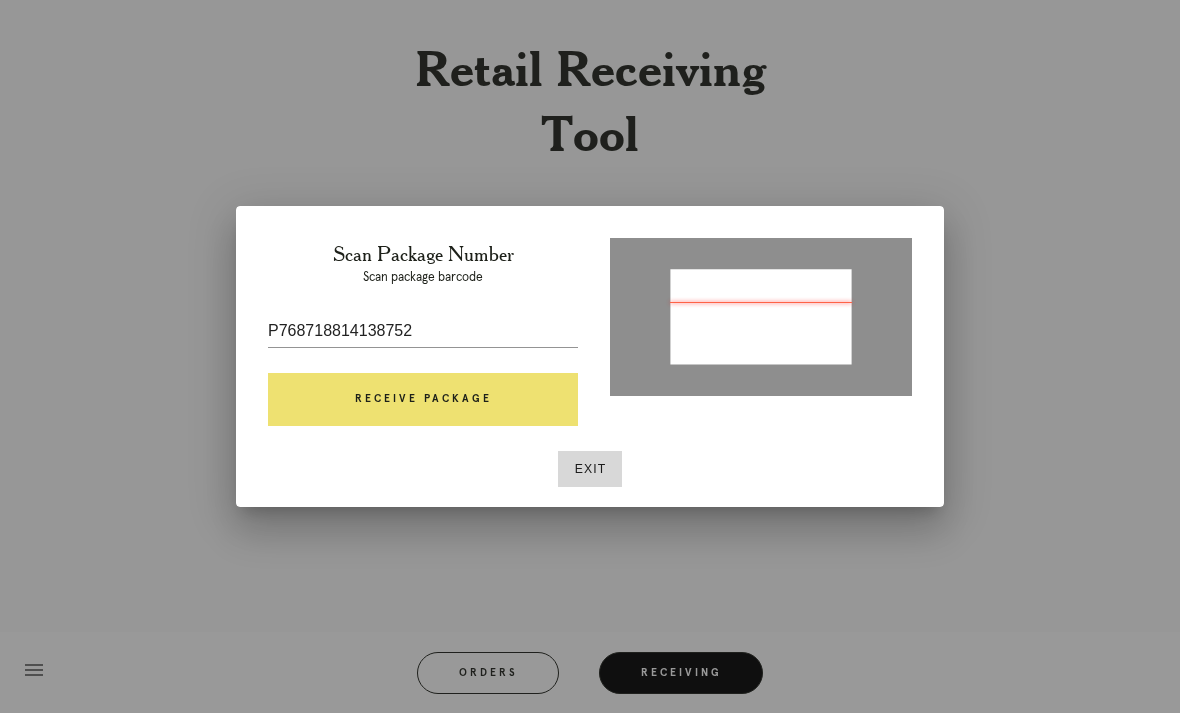 click on "Receive Package" at bounding box center (423, 400) 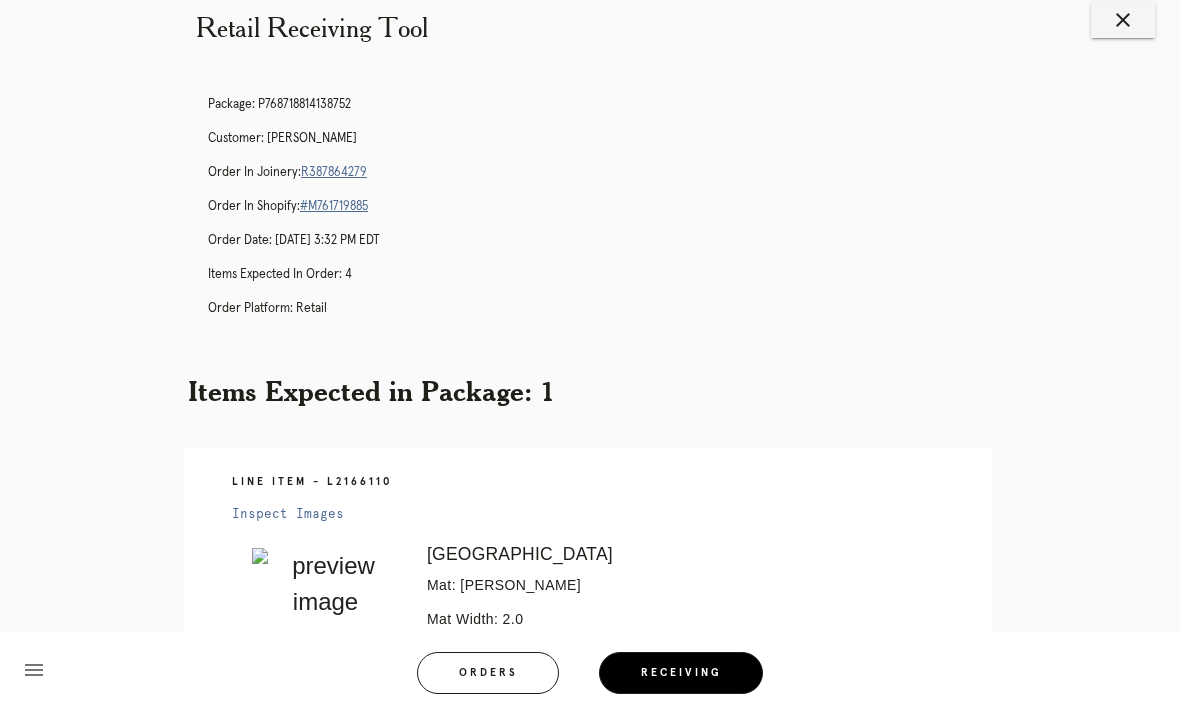 scroll, scrollTop: 0, scrollLeft: 0, axis: both 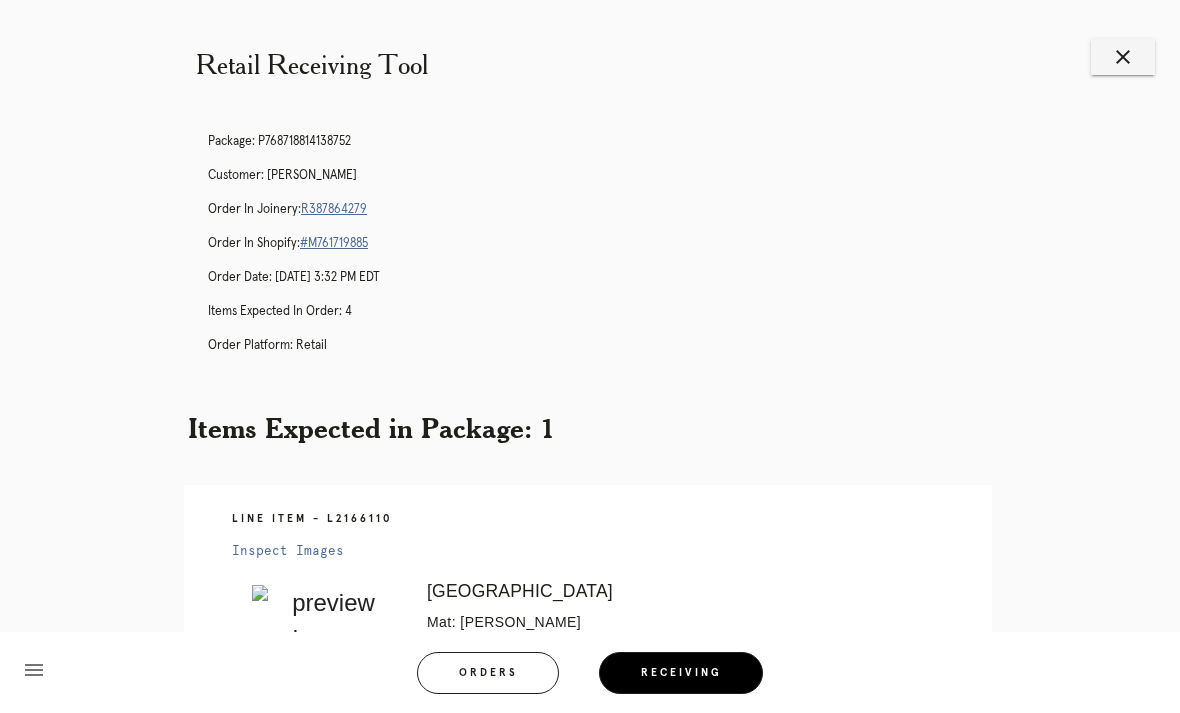 click on "R387864279" at bounding box center [334, 209] 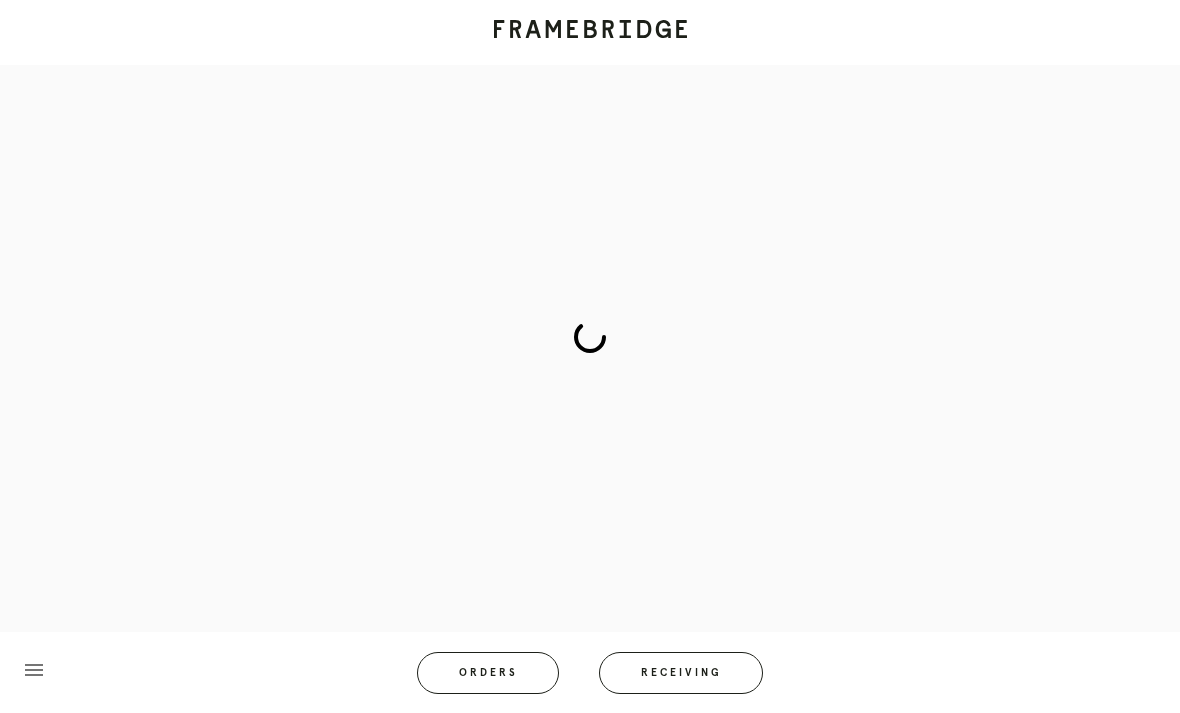 scroll, scrollTop: 0, scrollLeft: 0, axis: both 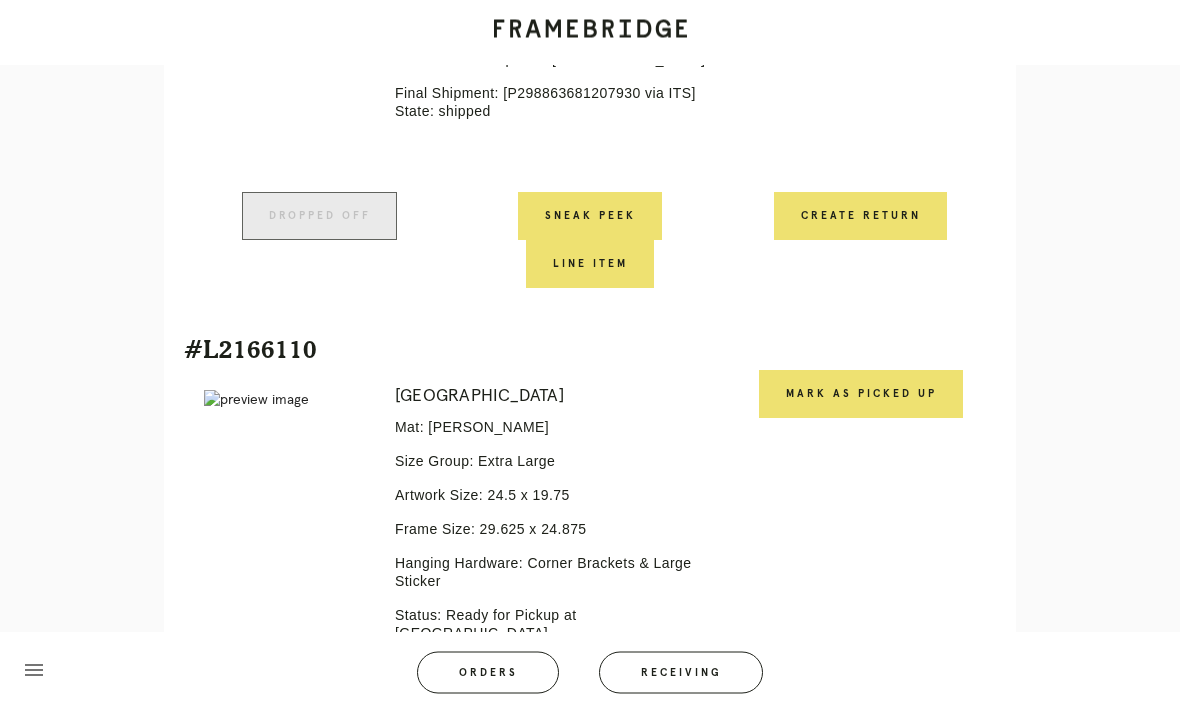 click on "Mark as Picked Up" at bounding box center [861, 395] 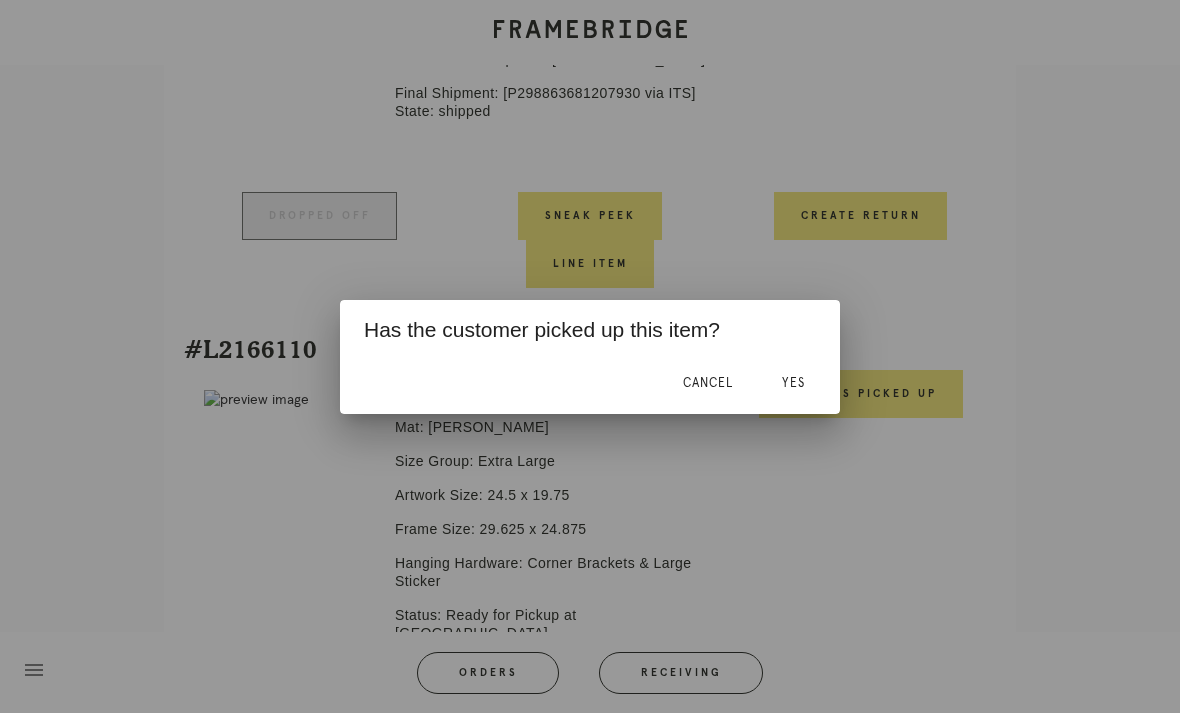 click on "Yes" at bounding box center (793, 383) 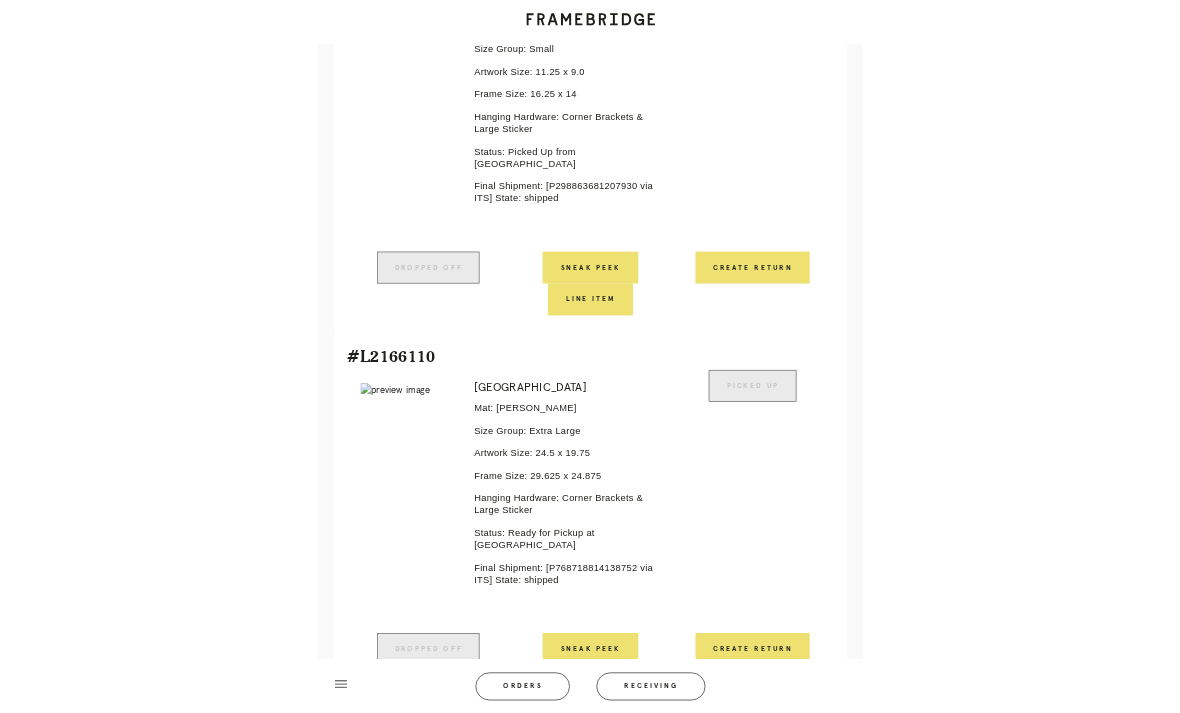 scroll, scrollTop: 2120, scrollLeft: 0, axis: vertical 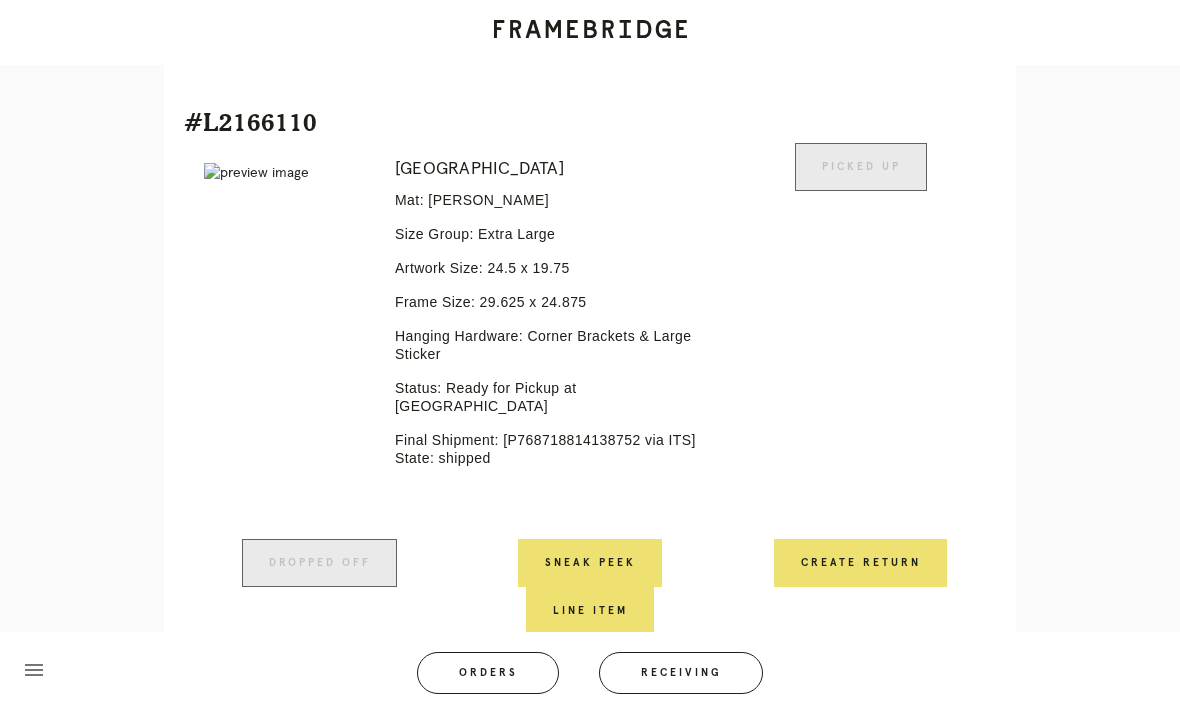click on "Receiving" at bounding box center [681, 673] 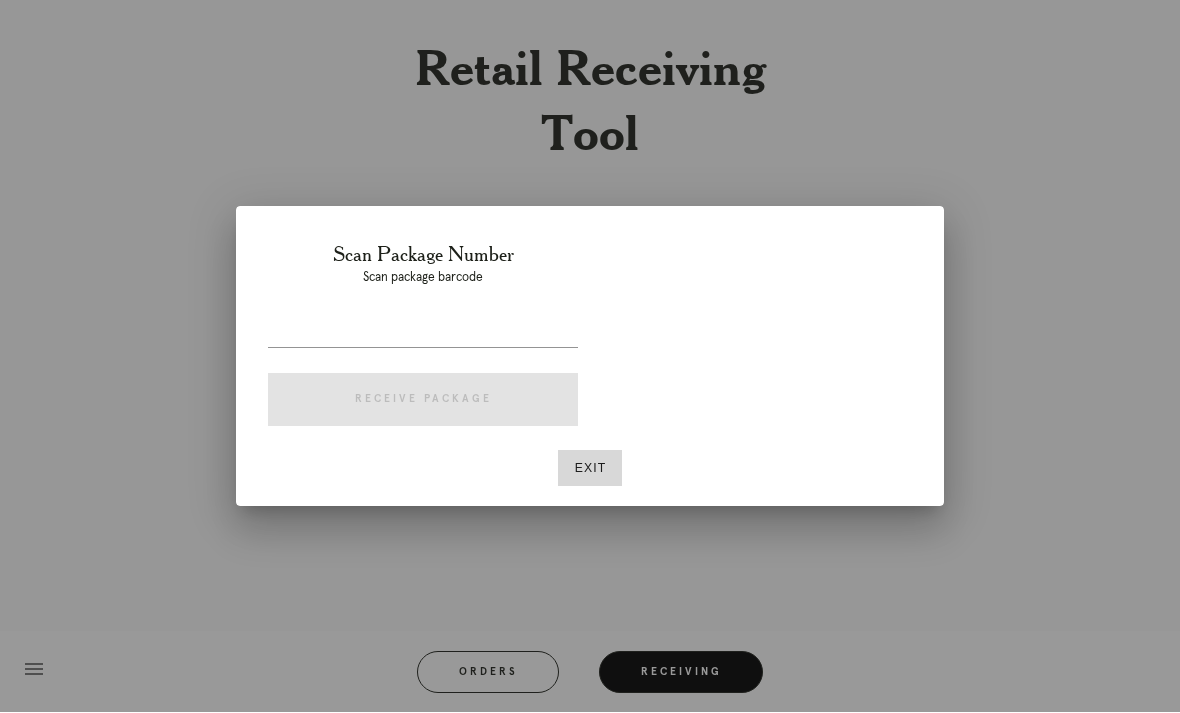 scroll, scrollTop: 64, scrollLeft: 0, axis: vertical 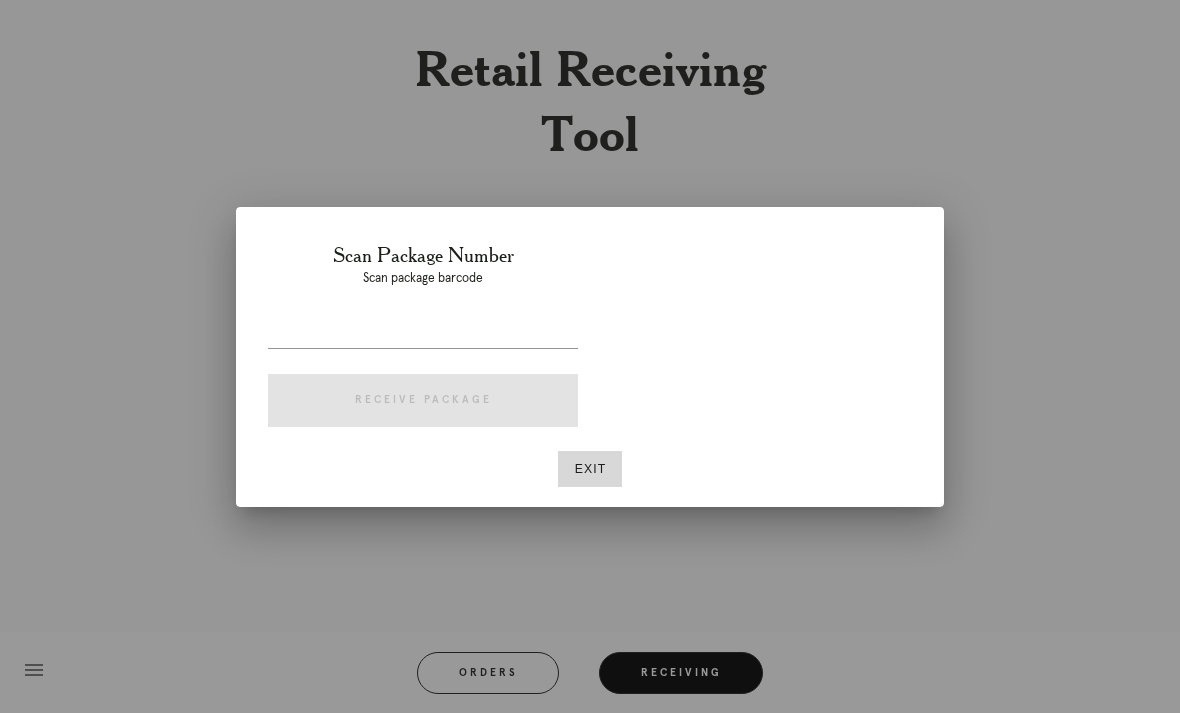click on "Exit" at bounding box center [590, 469] 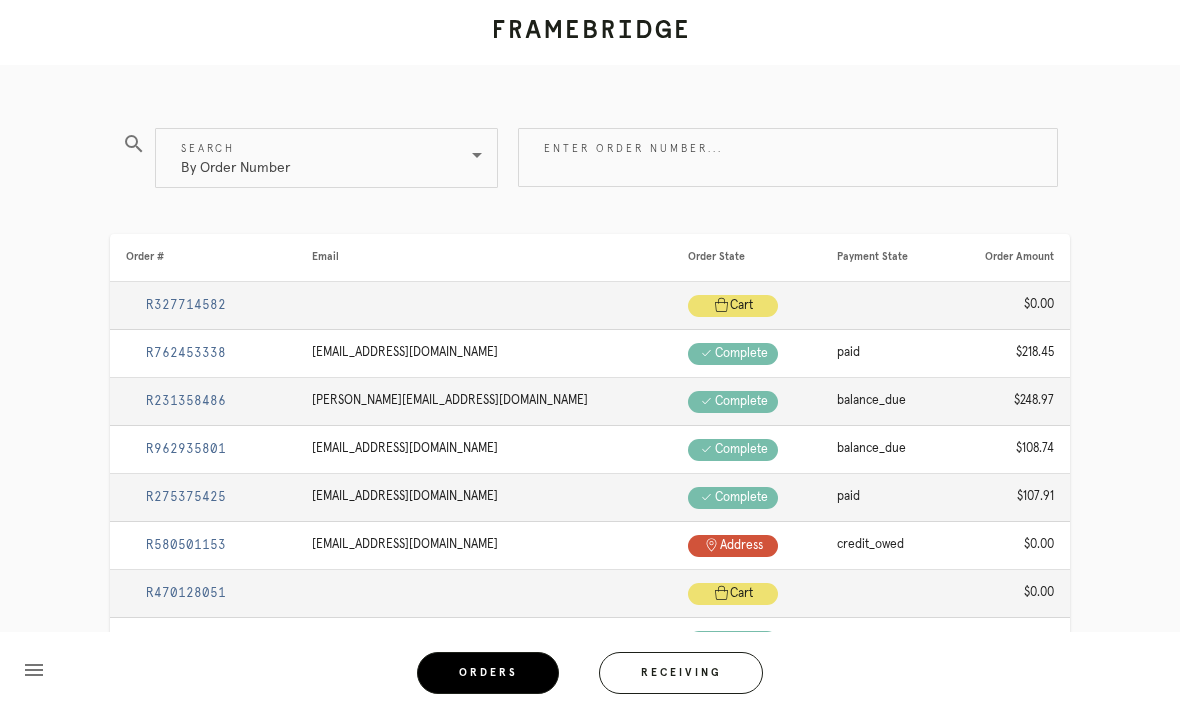 click on "Enter order number..." at bounding box center (788, 157) 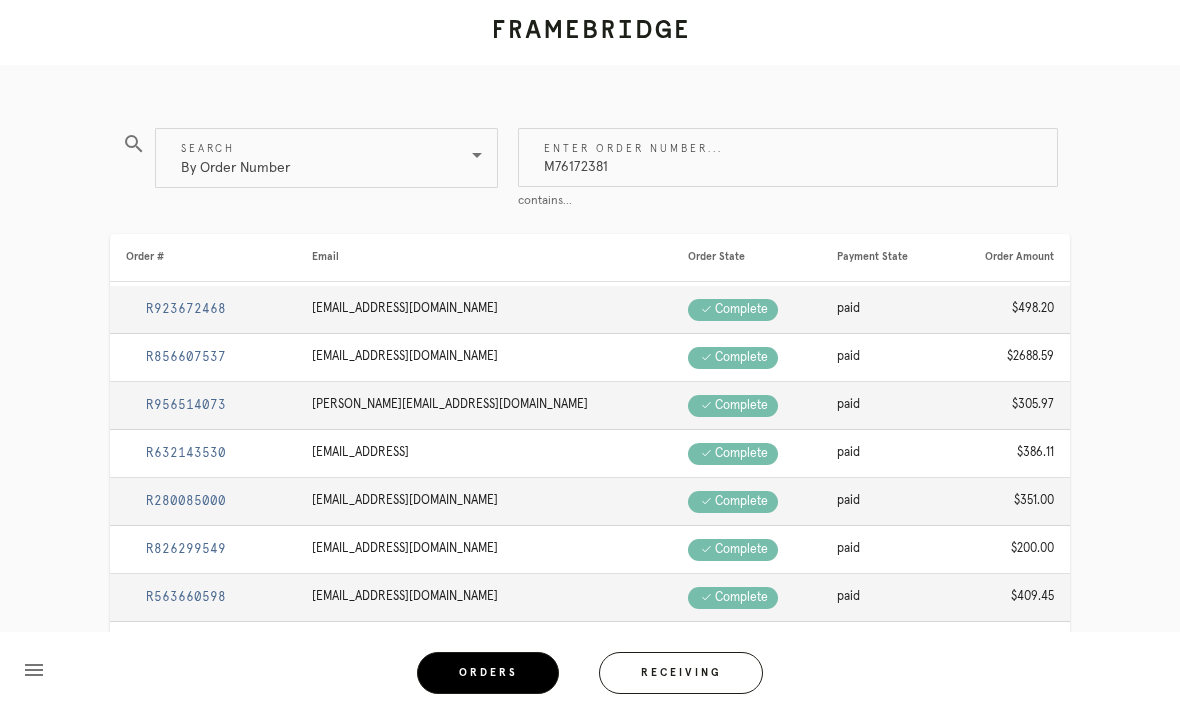 type on "M761723817" 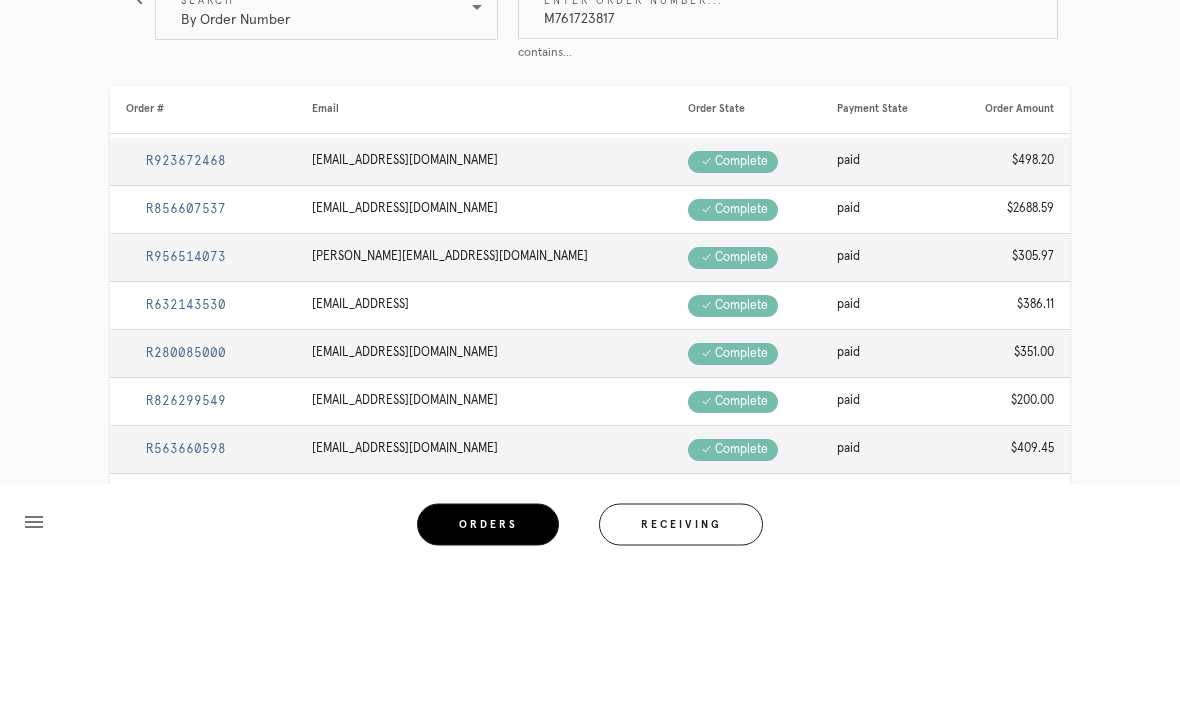 scroll, scrollTop: 0, scrollLeft: 0, axis: both 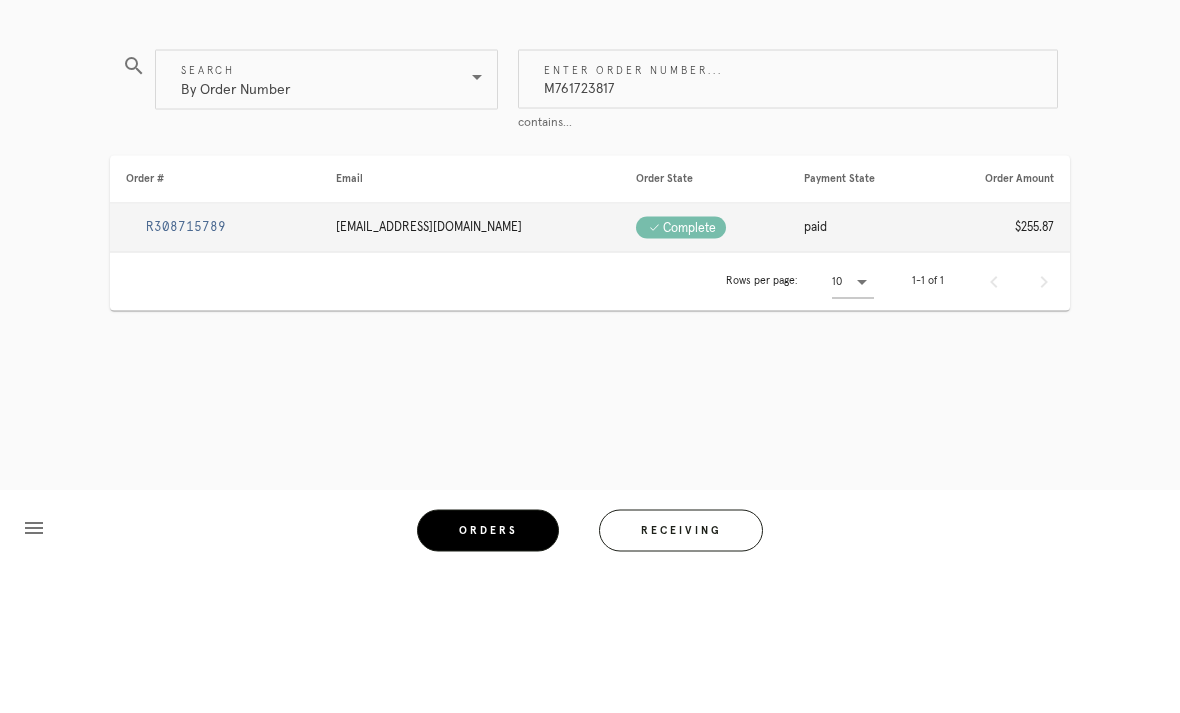 click on "R308715789" at bounding box center [186, 369] 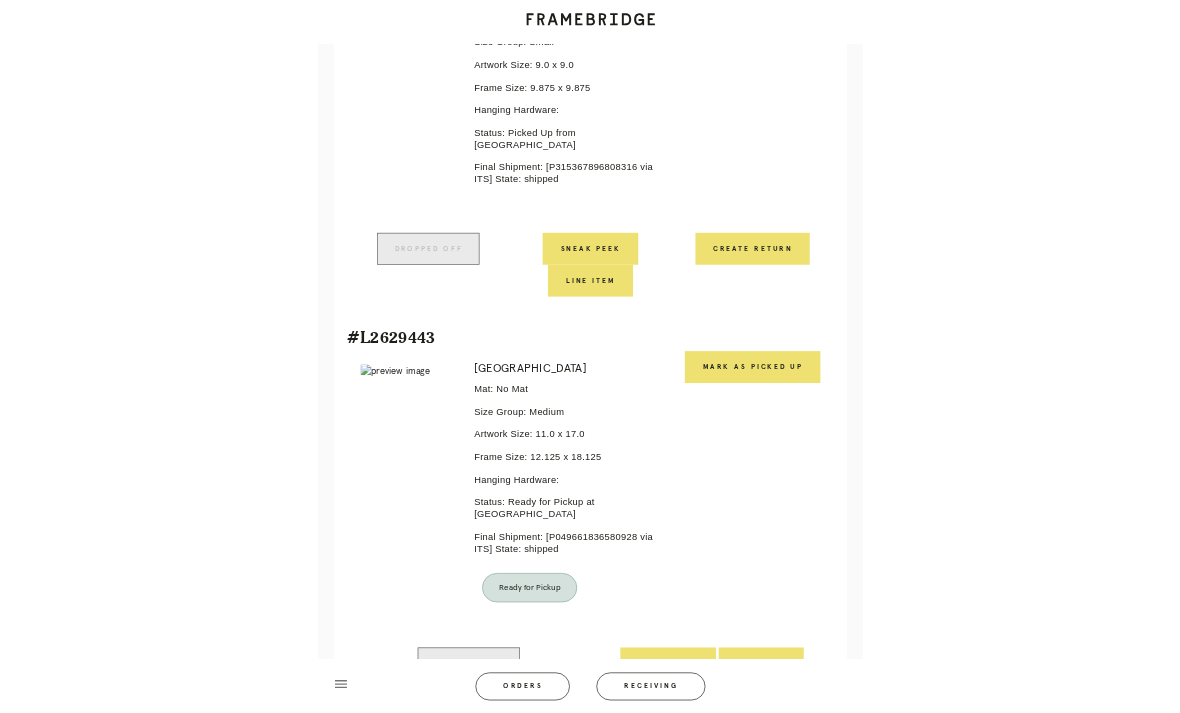 scroll, scrollTop: 982, scrollLeft: 0, axis: vertical 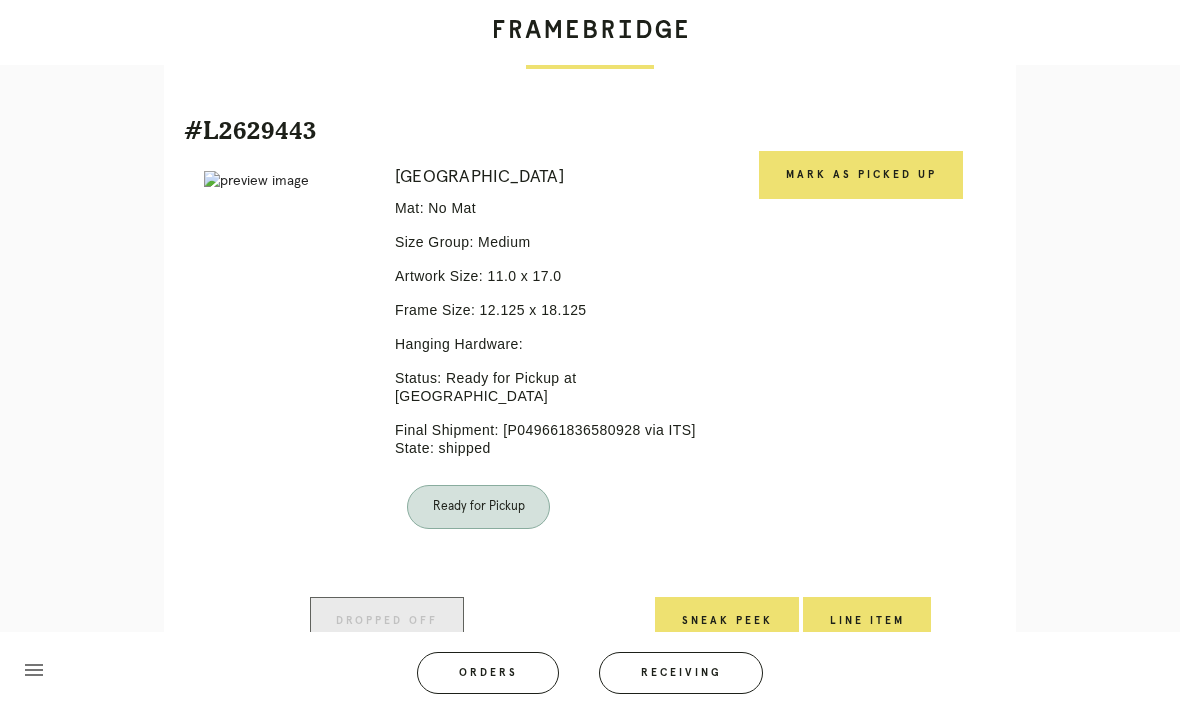 click on "Mark as Picked Up" at bounding box center [861, 175] 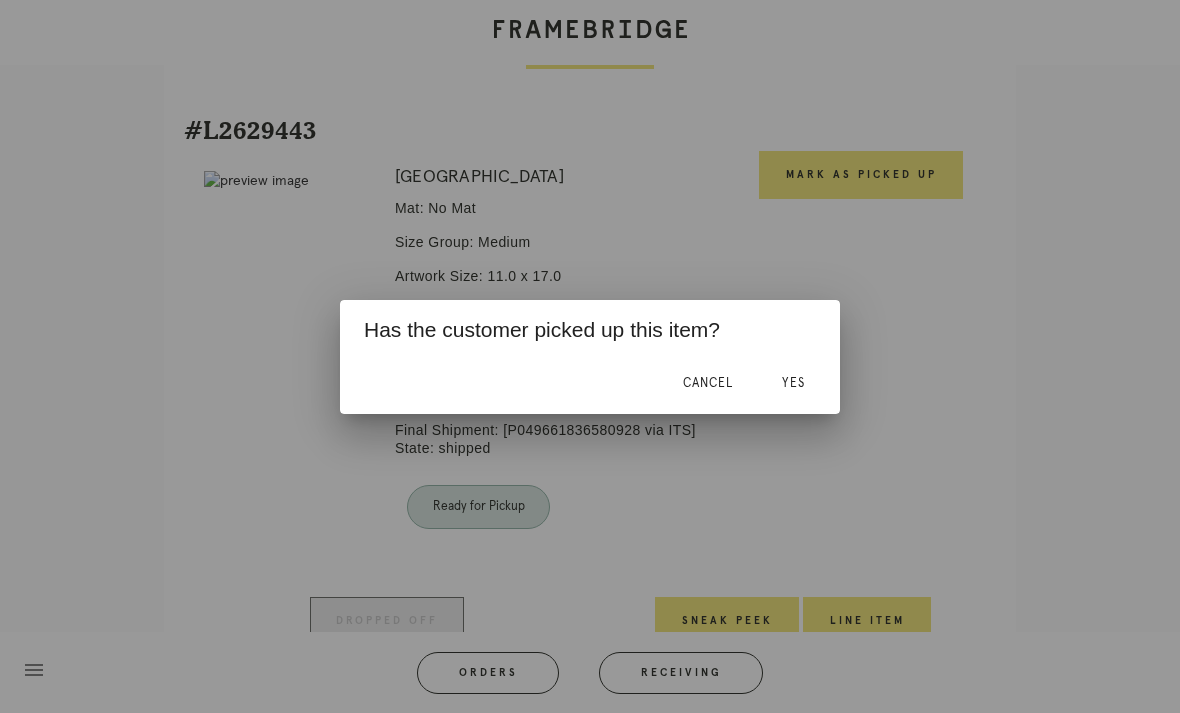 click on "Yes" at bounding box center [793, 383] 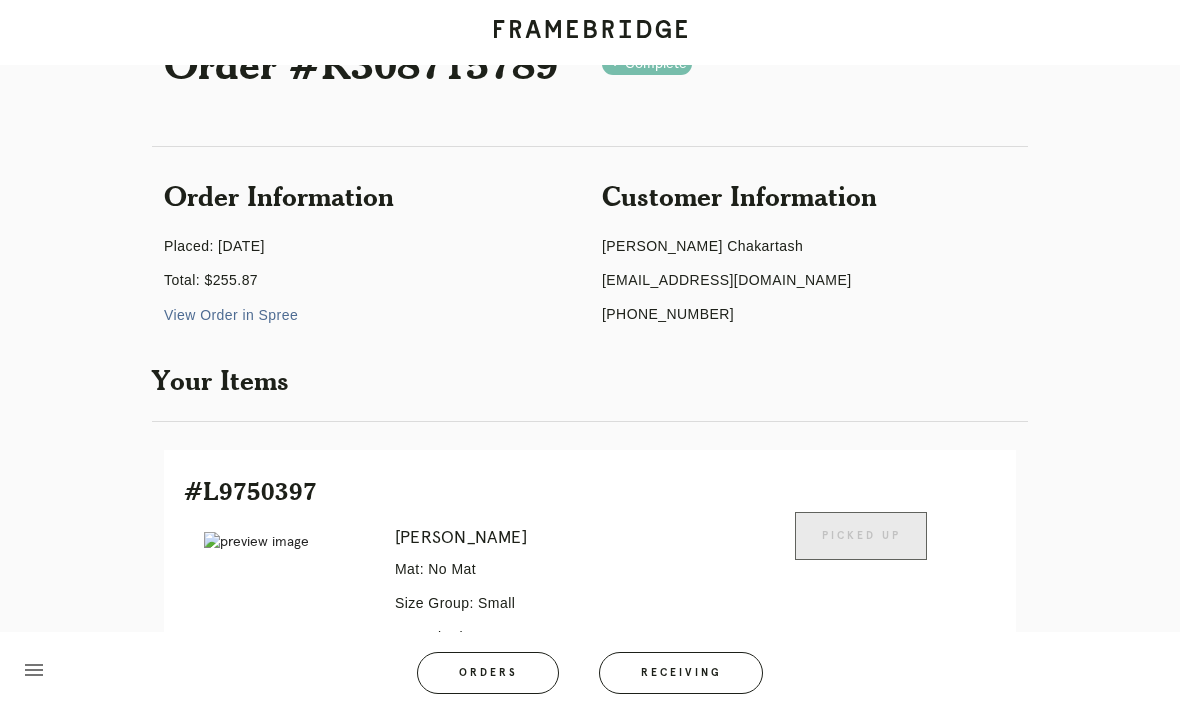 scroll, scrollTop: 0, scrollLeft: 0, axis: both 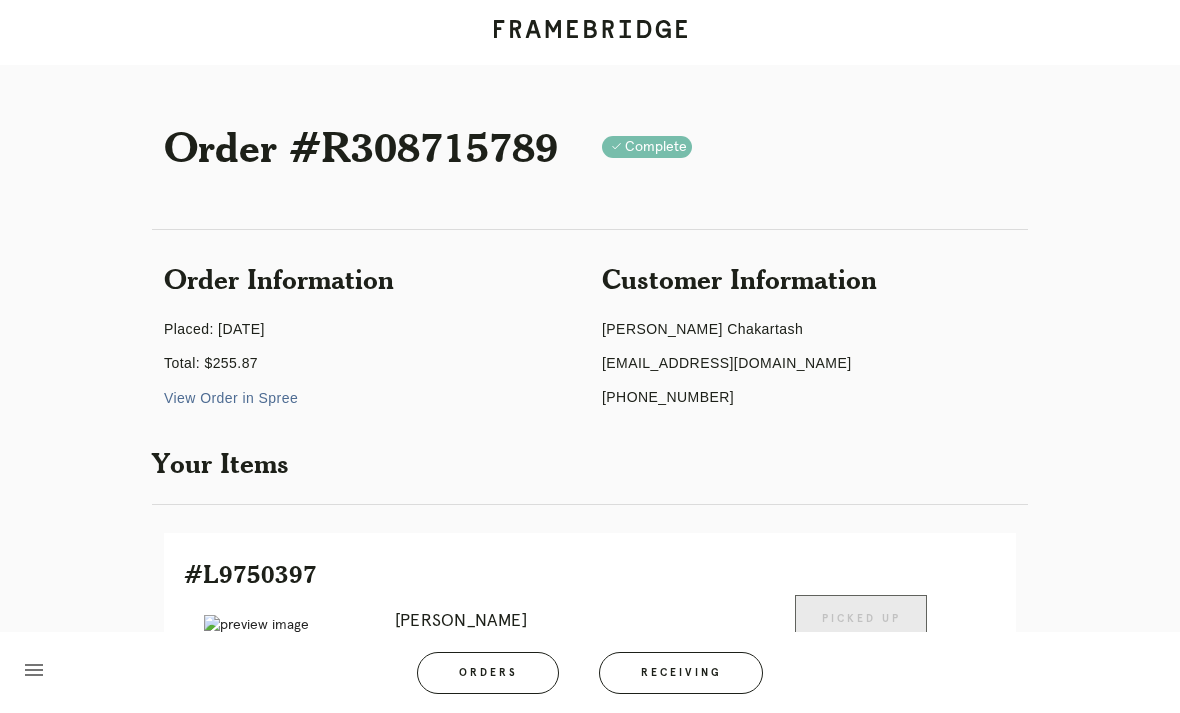 click on "Orders" at bounding box center (488, 673) 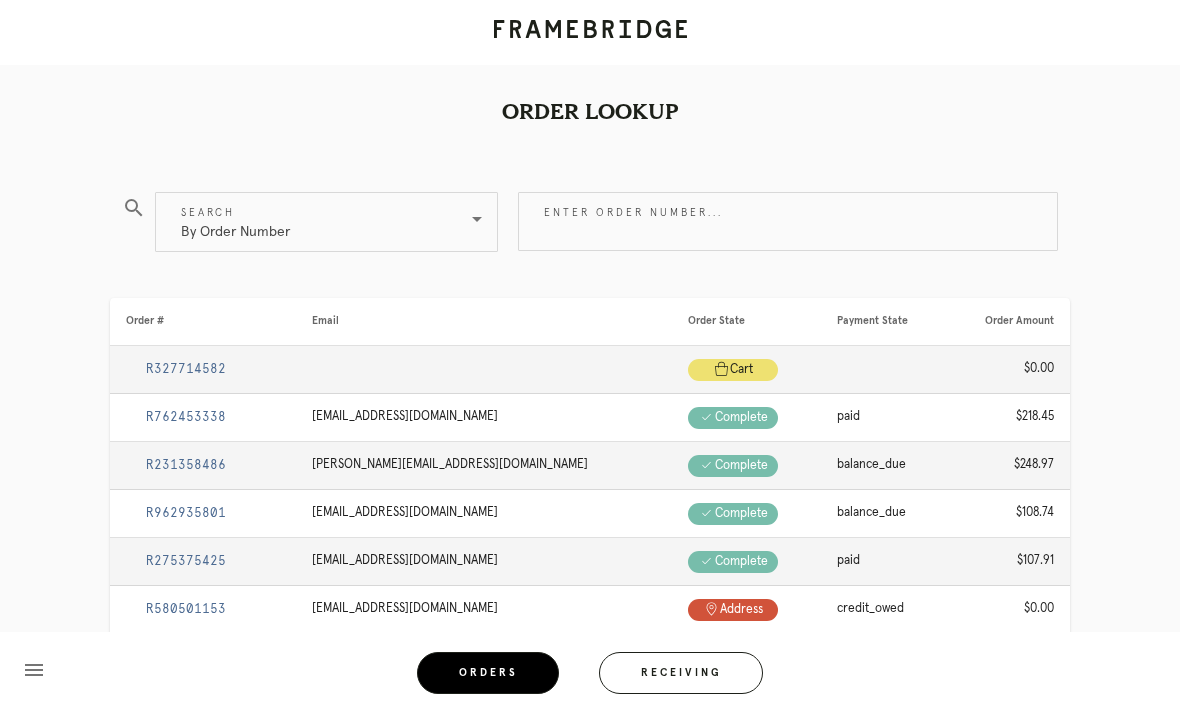 click on "Enter order number..." at bounding box center [788, 221] 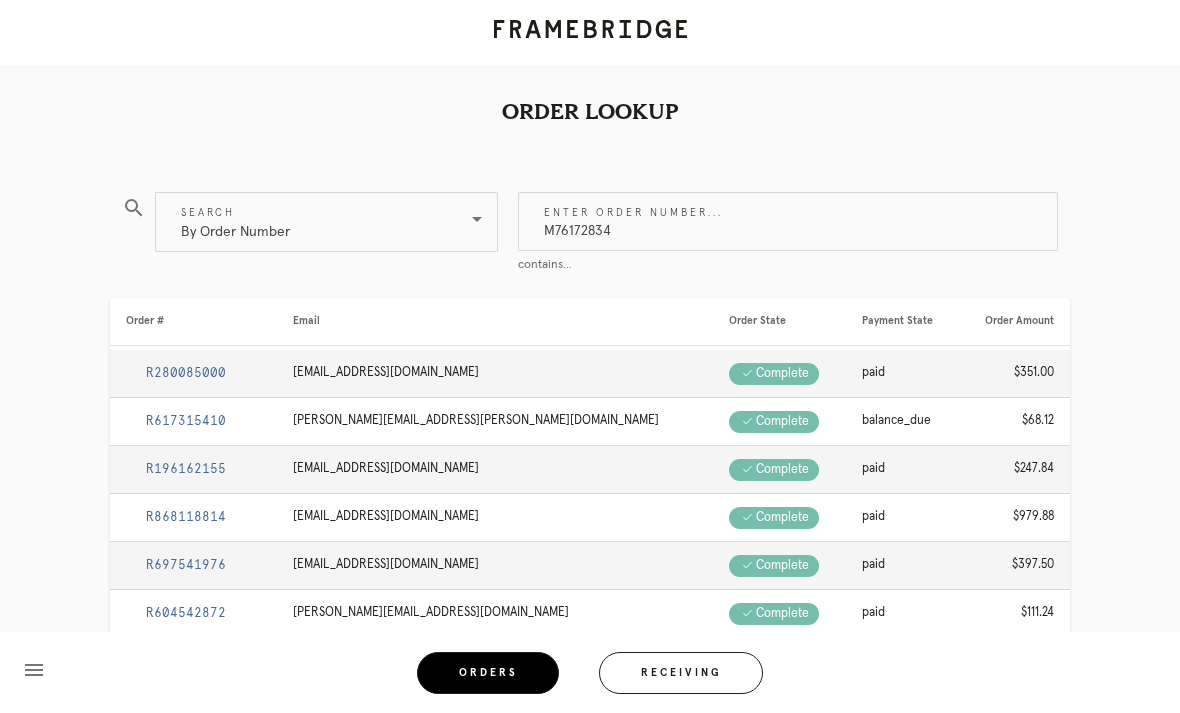 type on "M761728343" 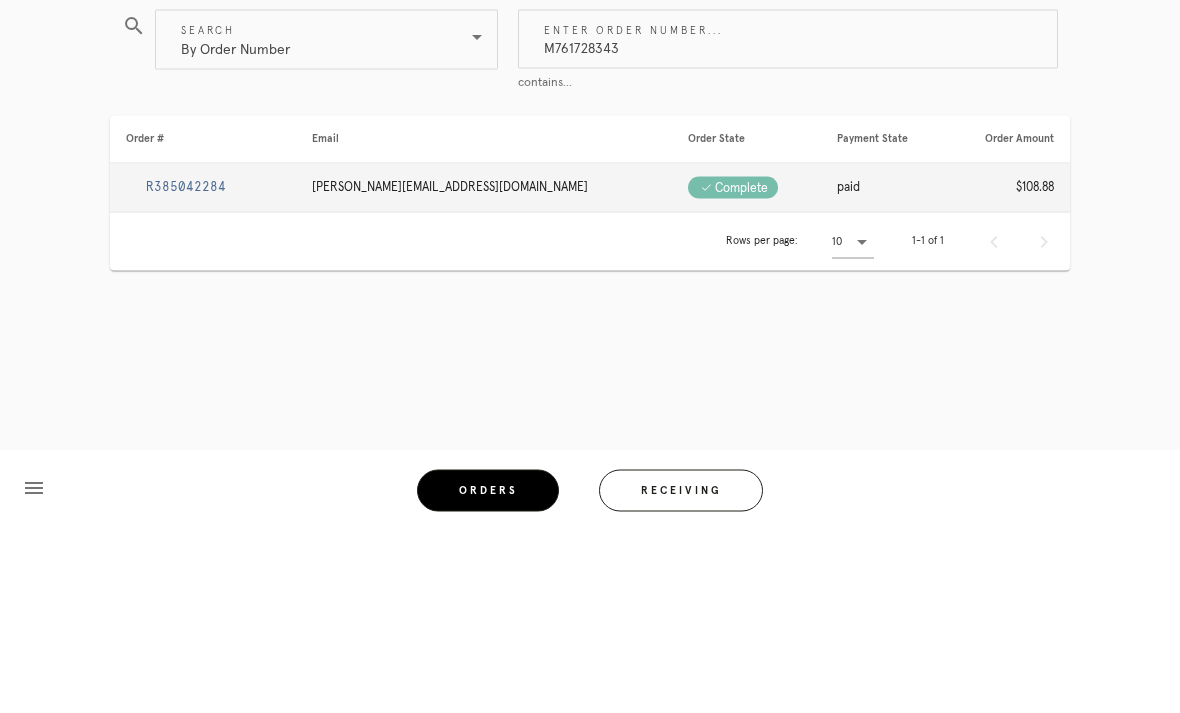 click on "R385042284" at bounding box center (186, 369) 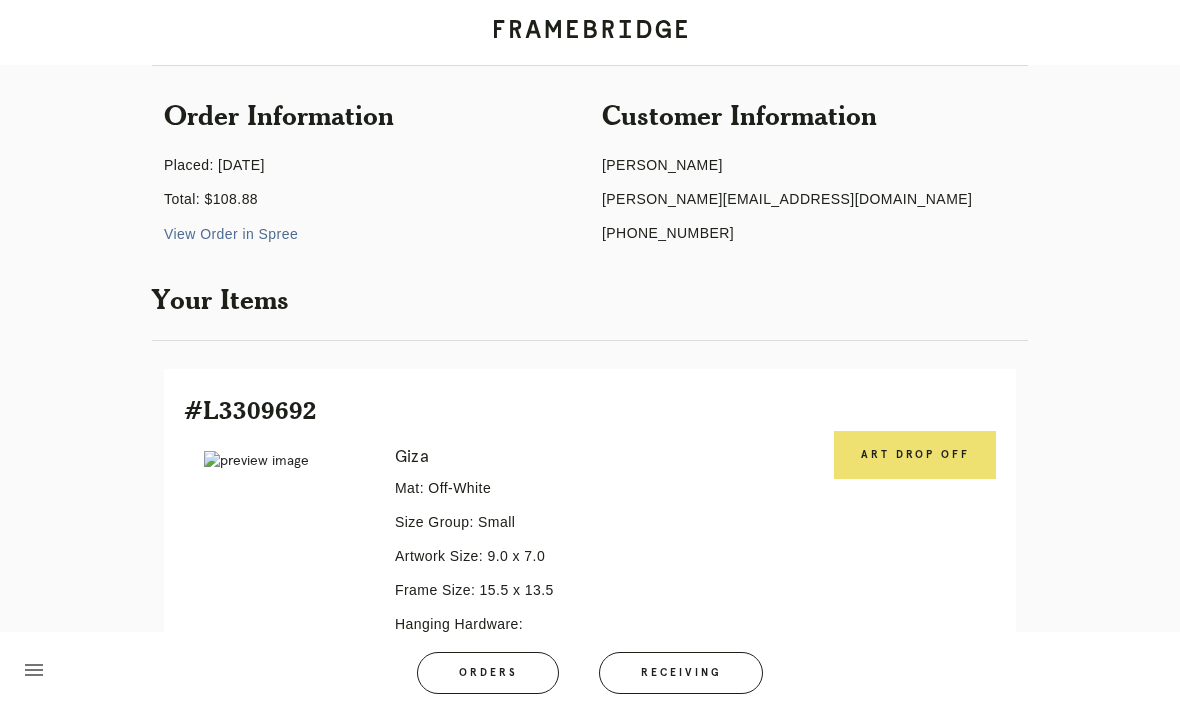 scroll, scrollTop: 275, scrollLeft: 0, axis: vertical 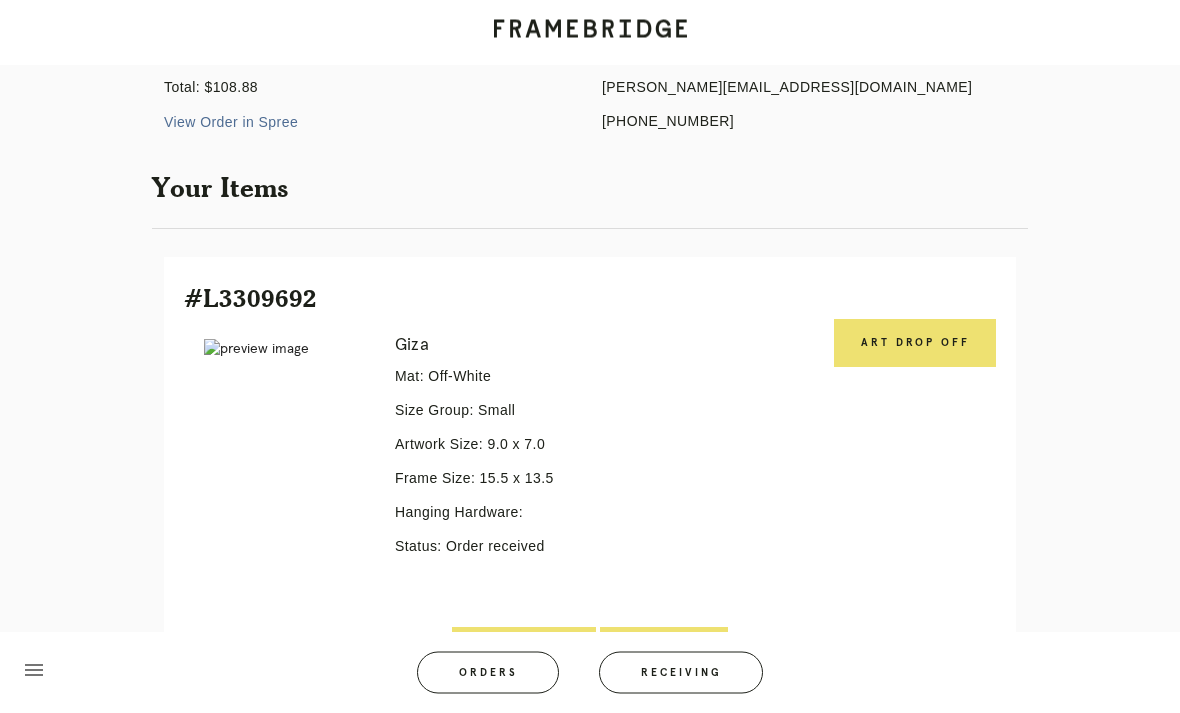 click on "Art drop off" at bounding box center [915, 344] 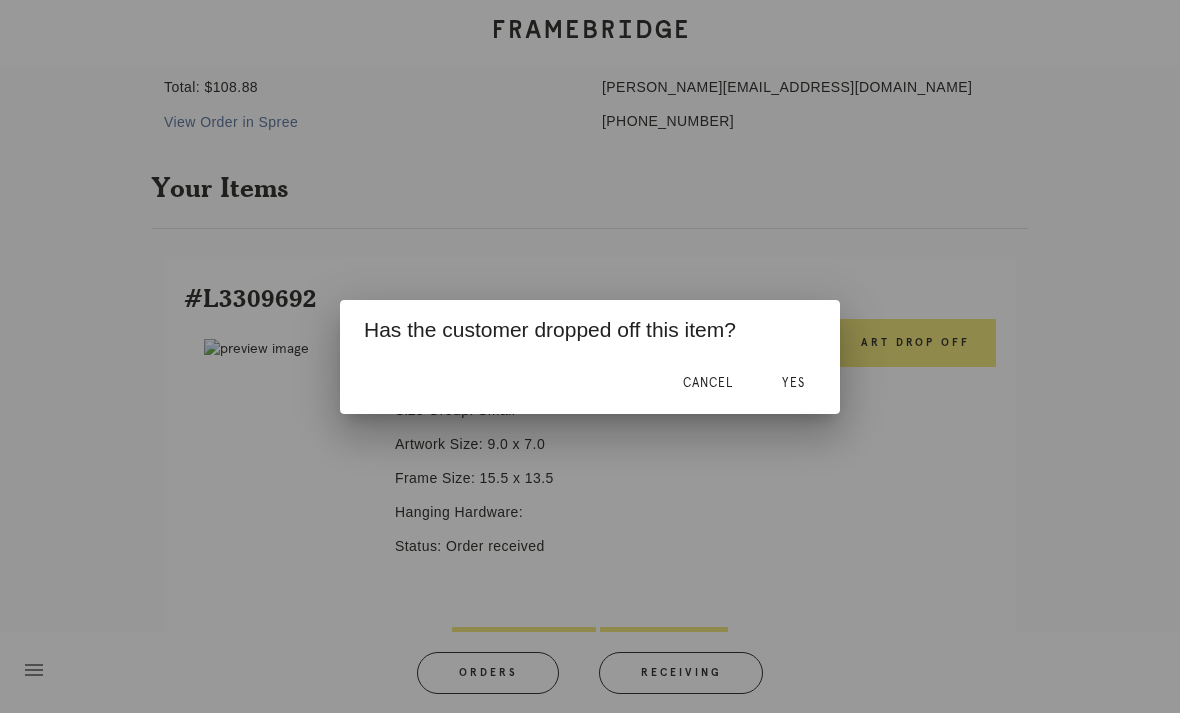 click on "Yes" at bounding box center (793, 384) 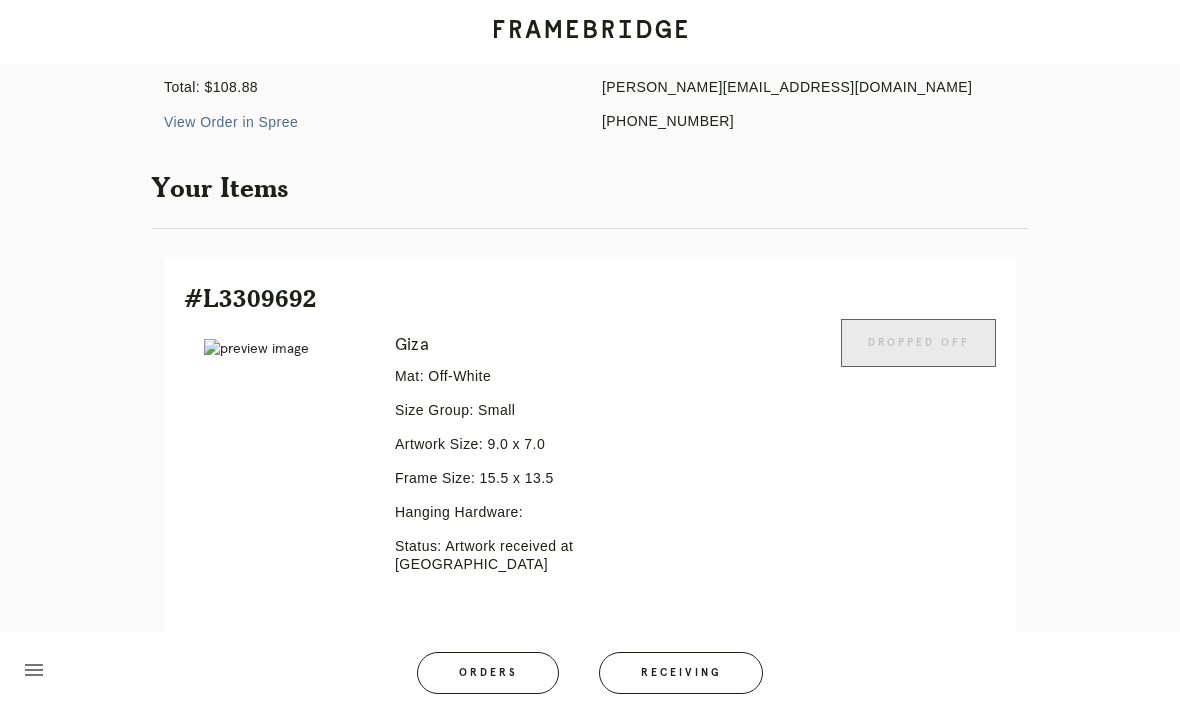 scroll, scrollTop: 320, scrollLeft: 0, axis: vertical 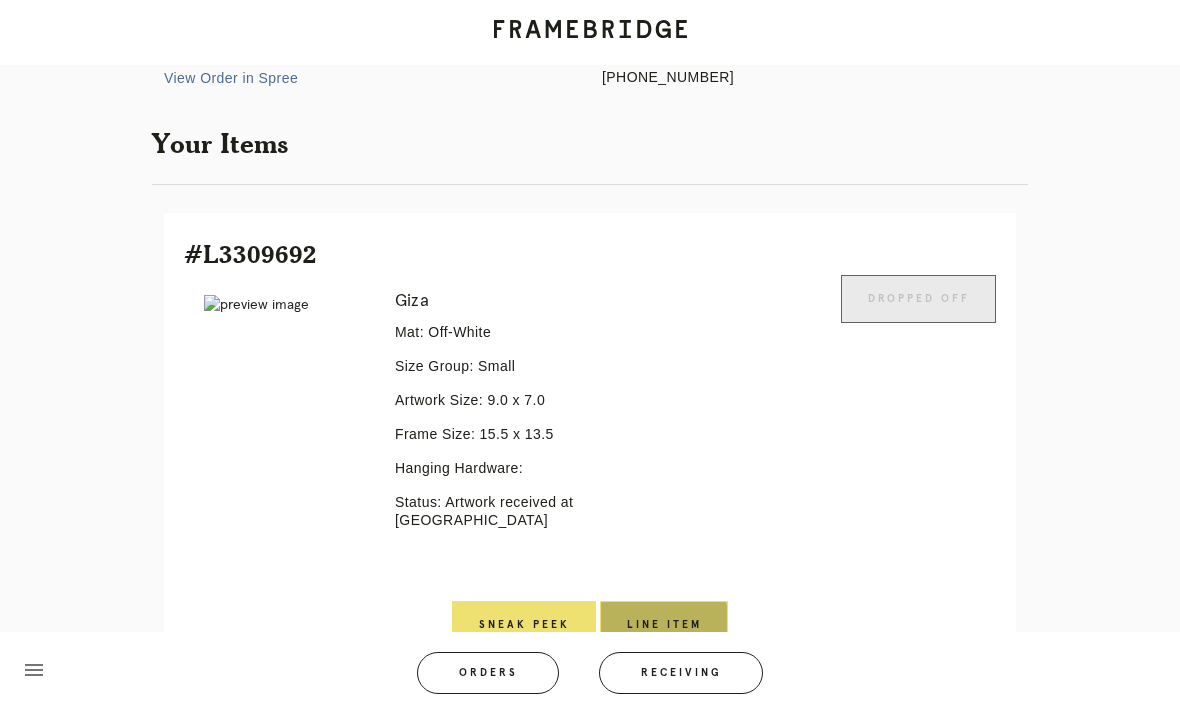 click on "Line Item" at bounding box center (664, 625) 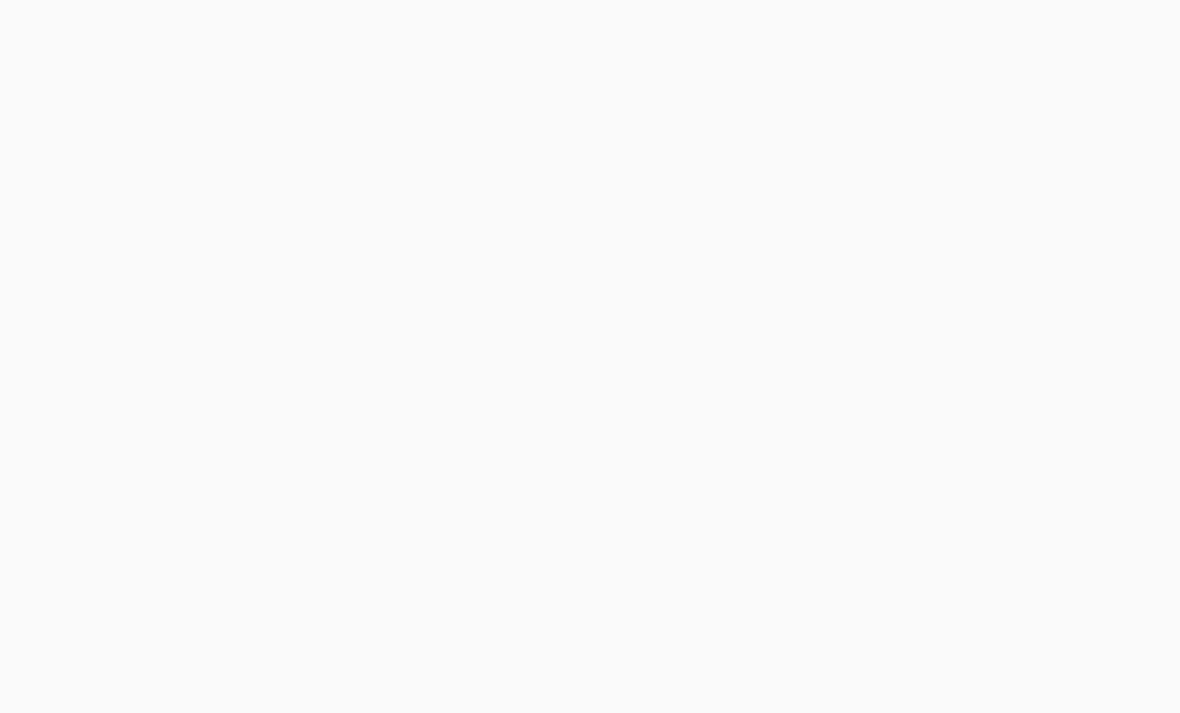 scroll, scrollTop: 0, scrollLeft: 0, axis: both 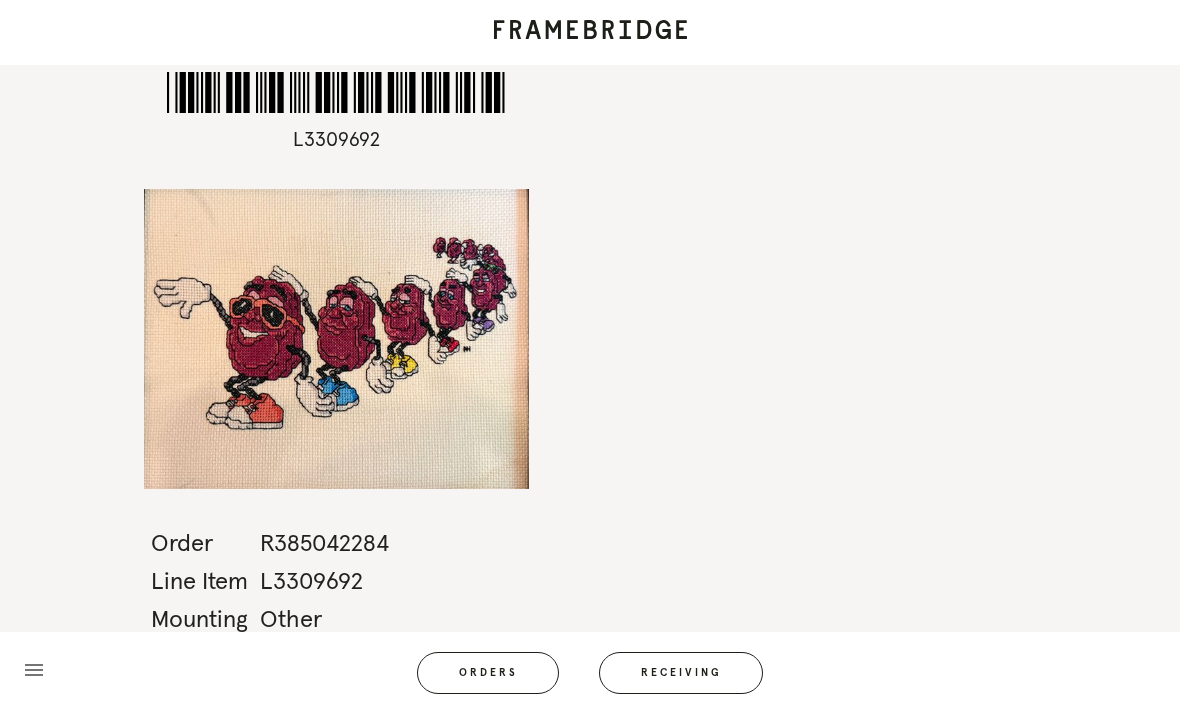 click on "Receiving" at bounding box center (681, 673) 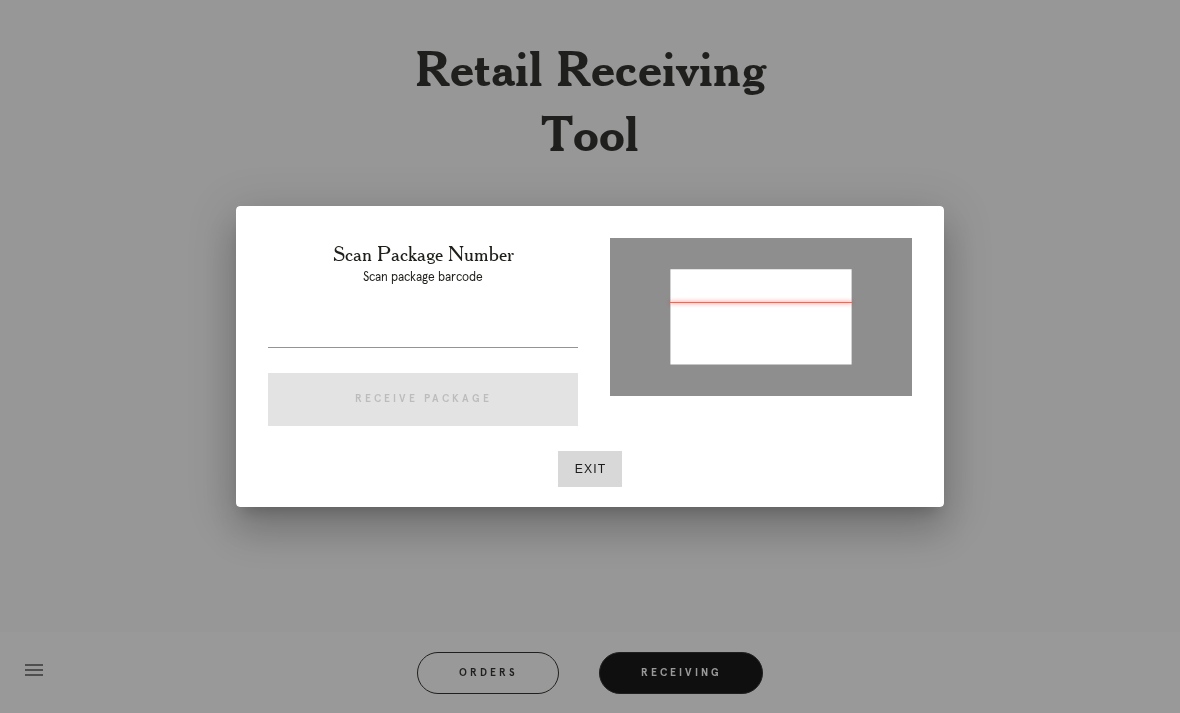 type on "P133138985129728" 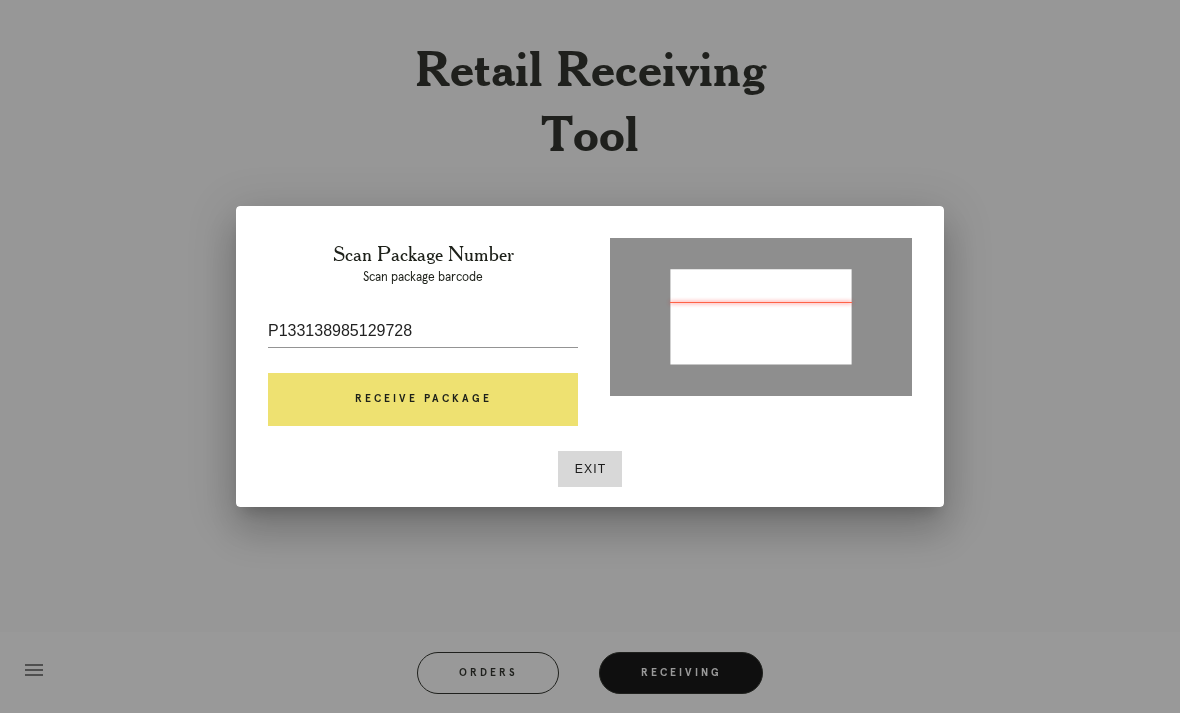 click on "Receive Package" at bounding box center [423, 400] 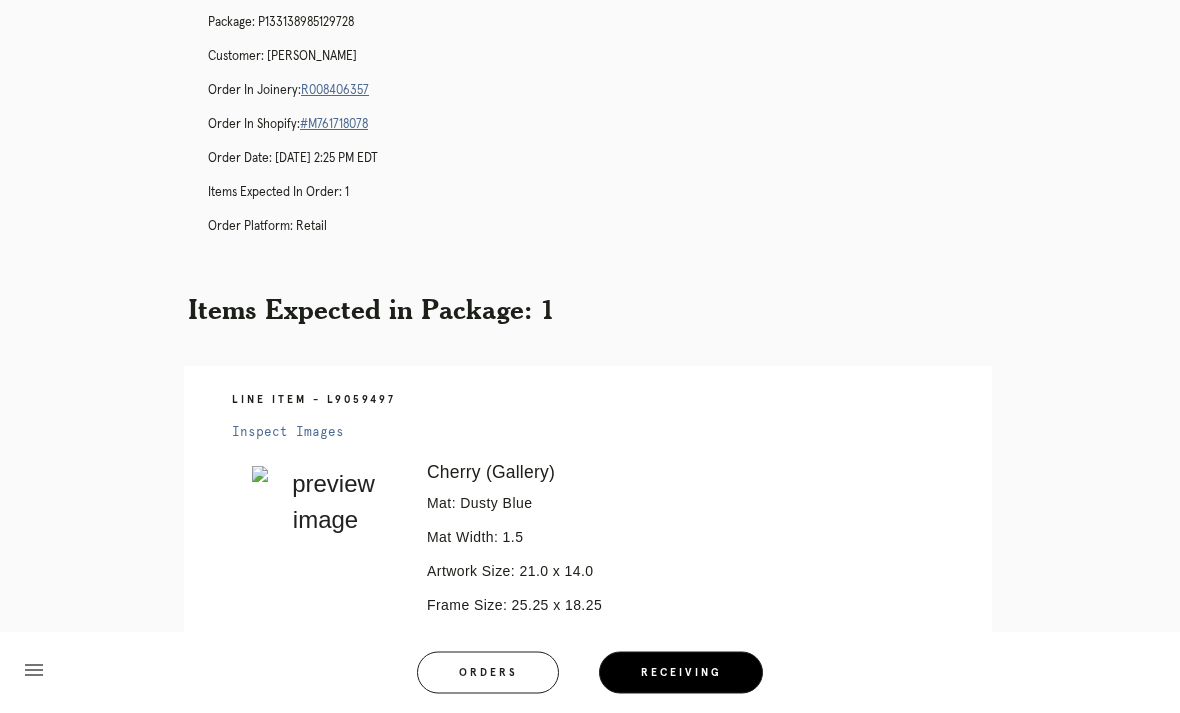 scroll, scrollTop: 98, scrollLeft: 0, axis: vertical 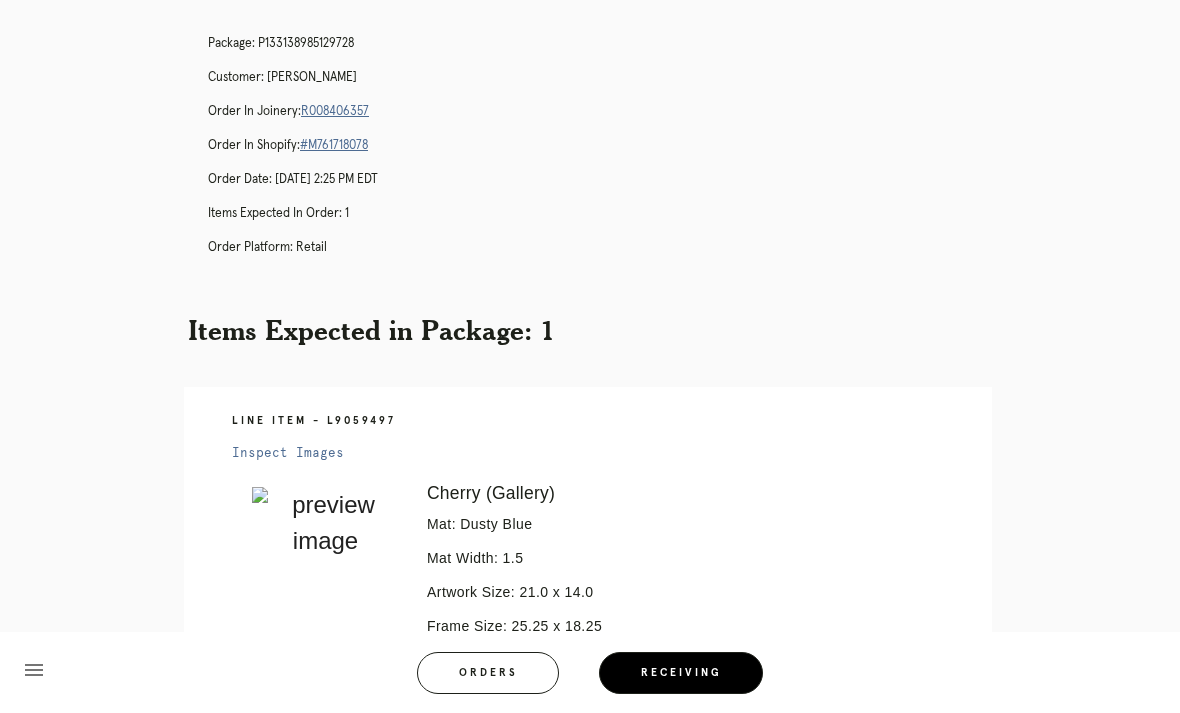 click on "R008406357" at bounding box center [335, 111] 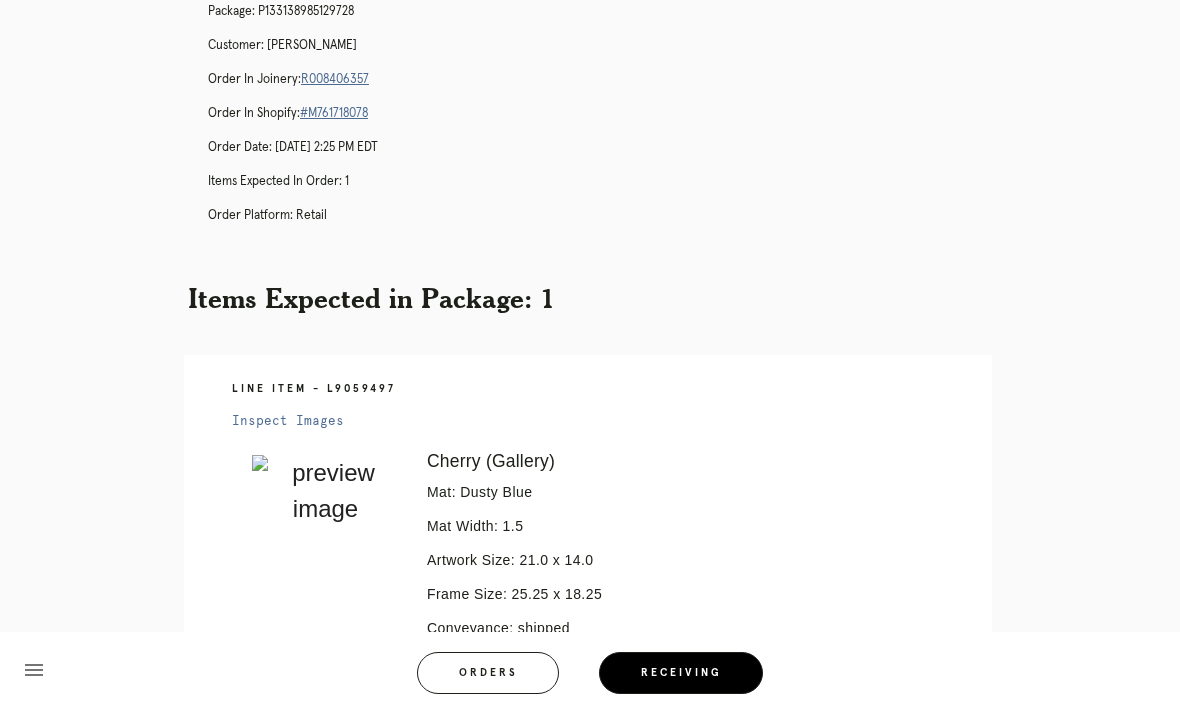 click on "Package: P133138985129728   Customer: Jemma Pietrus
Order in Joinery:
R008406357
Order in Shopify:
#M761718078
Order Date:
06/19/2025  2:25 PM EDT
Items Expected in Order: 1   Order Platform: retail" at bounding box center [610, 122] 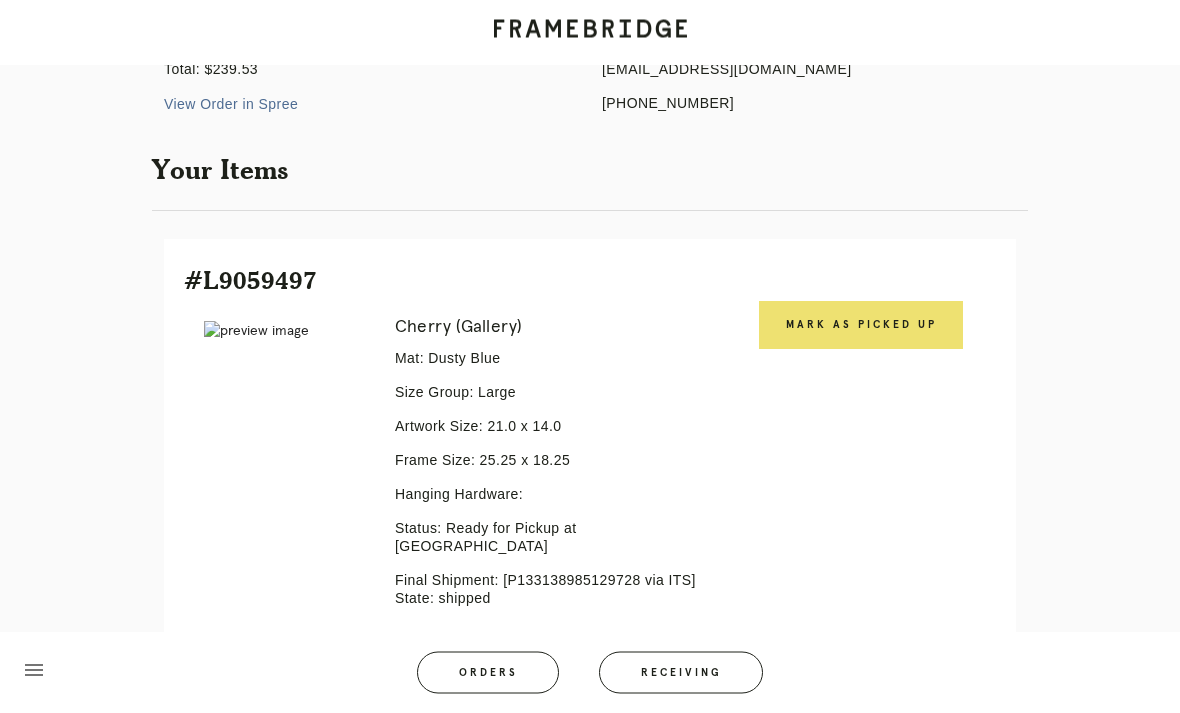 scroll, scrollTop: 294, scrollLeft: 0, axis: vertical 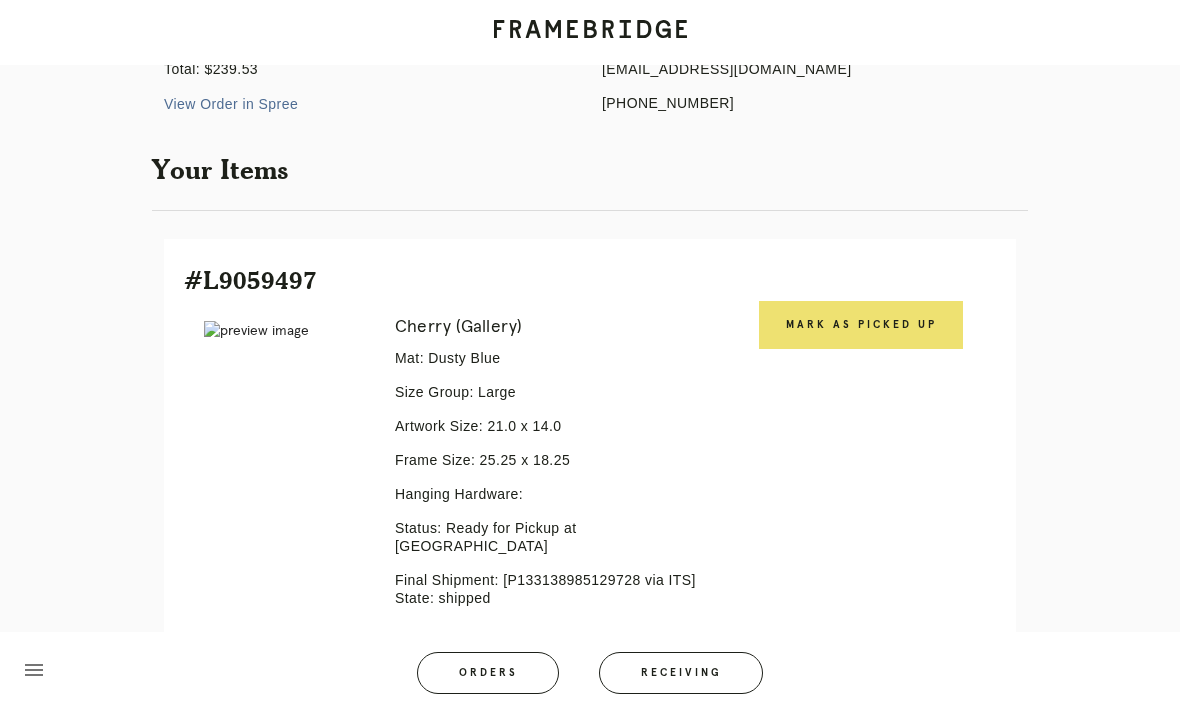 click on "Mark as Picked Up" at bounding box center (861, 325) 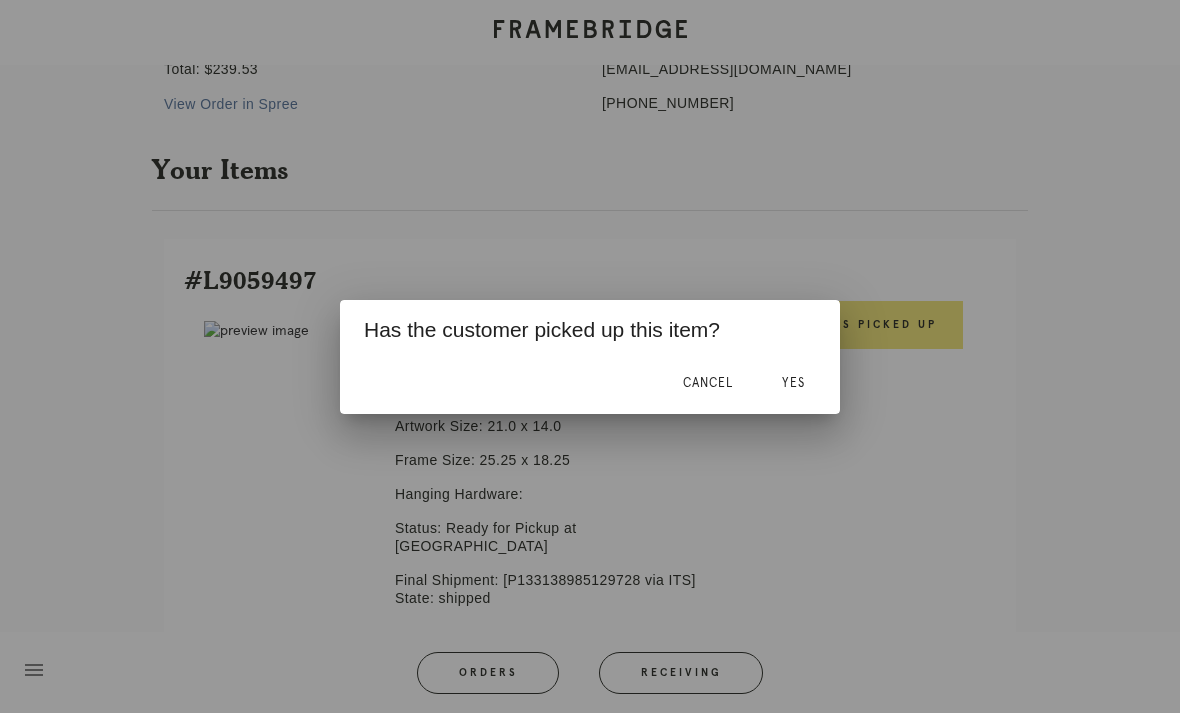 click on "Yes" at bounding box center (793, 383) 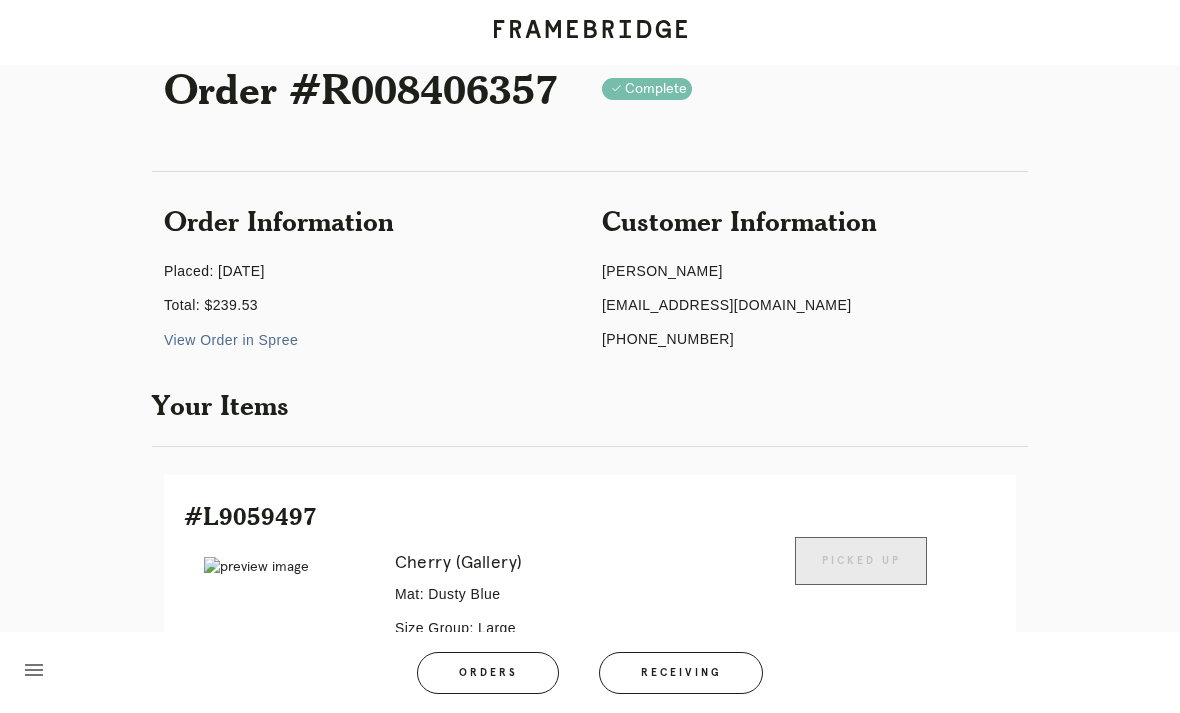 scroll, scrollTop: 0, scrollLeft: 0, axis: both 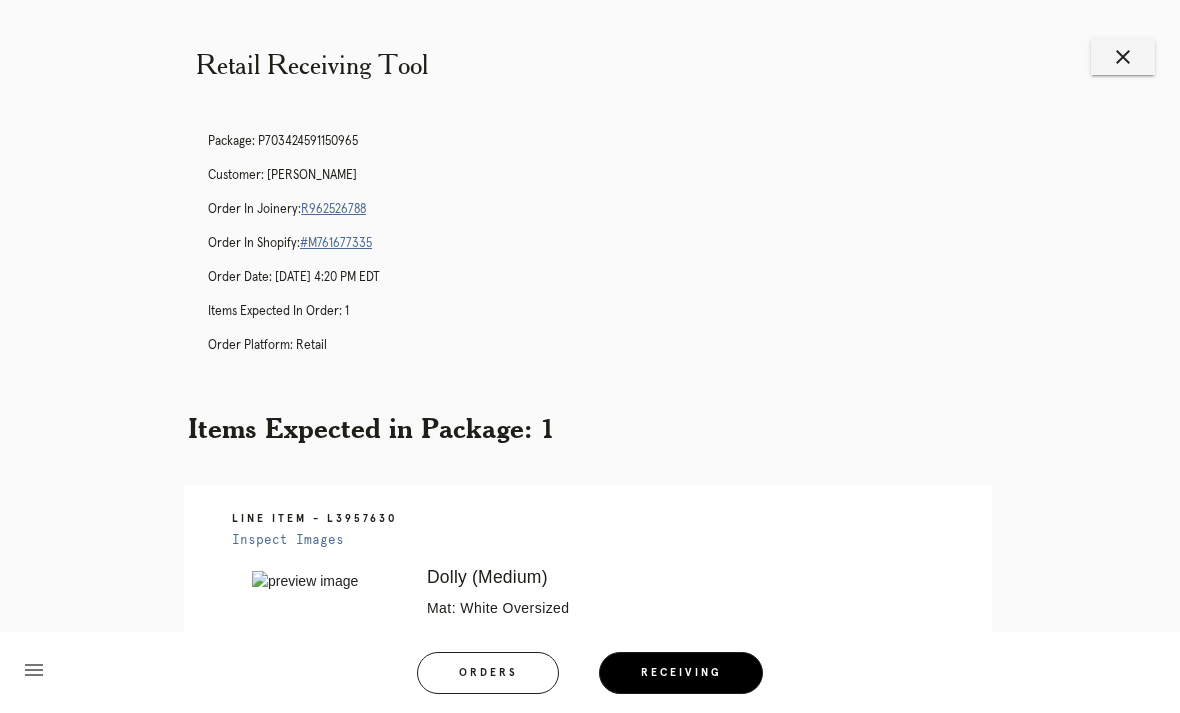 click on "R962526788" at bounding box center [333, 209] 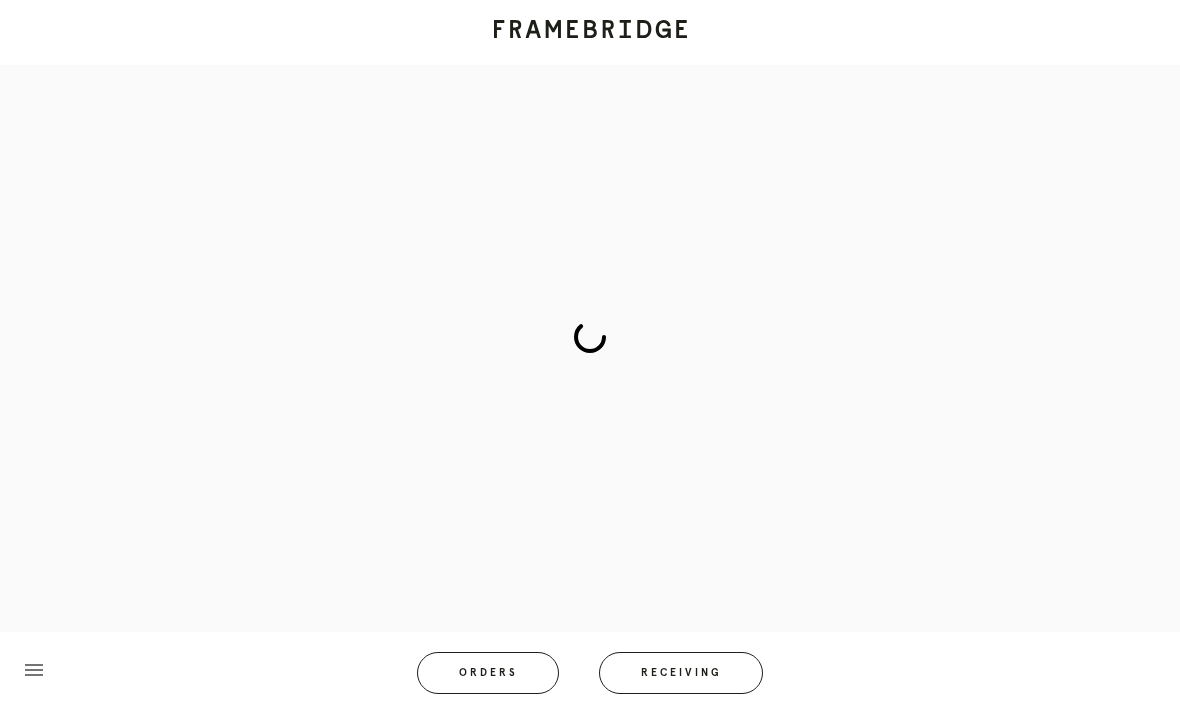 scroll, scrollTop: 0, scrollLeft: 0, axis: both 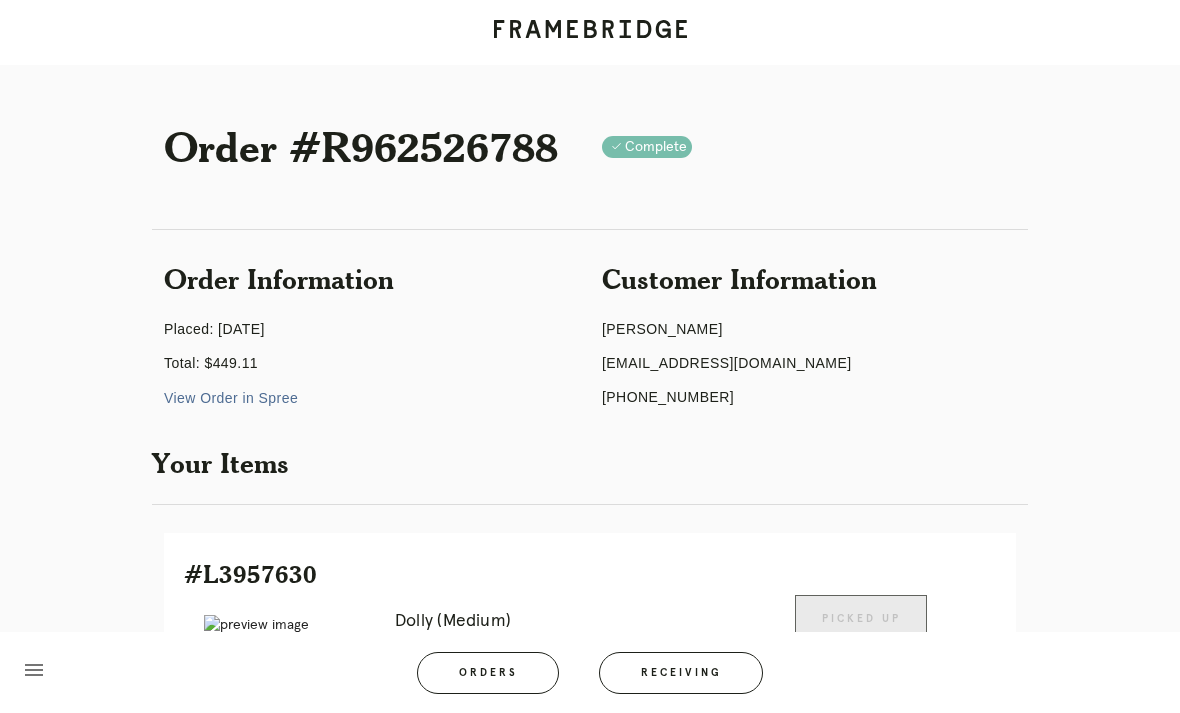 click on "Receiving" at bounding box center (681, 673) 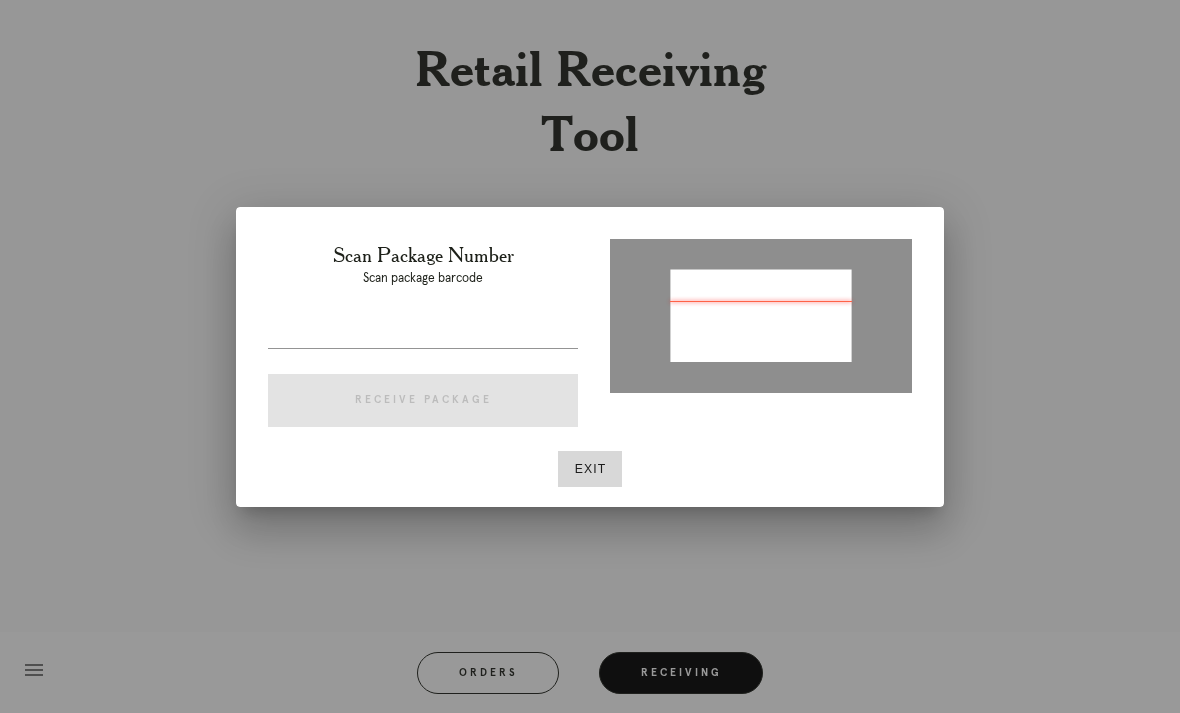 type on "P941594925369328" 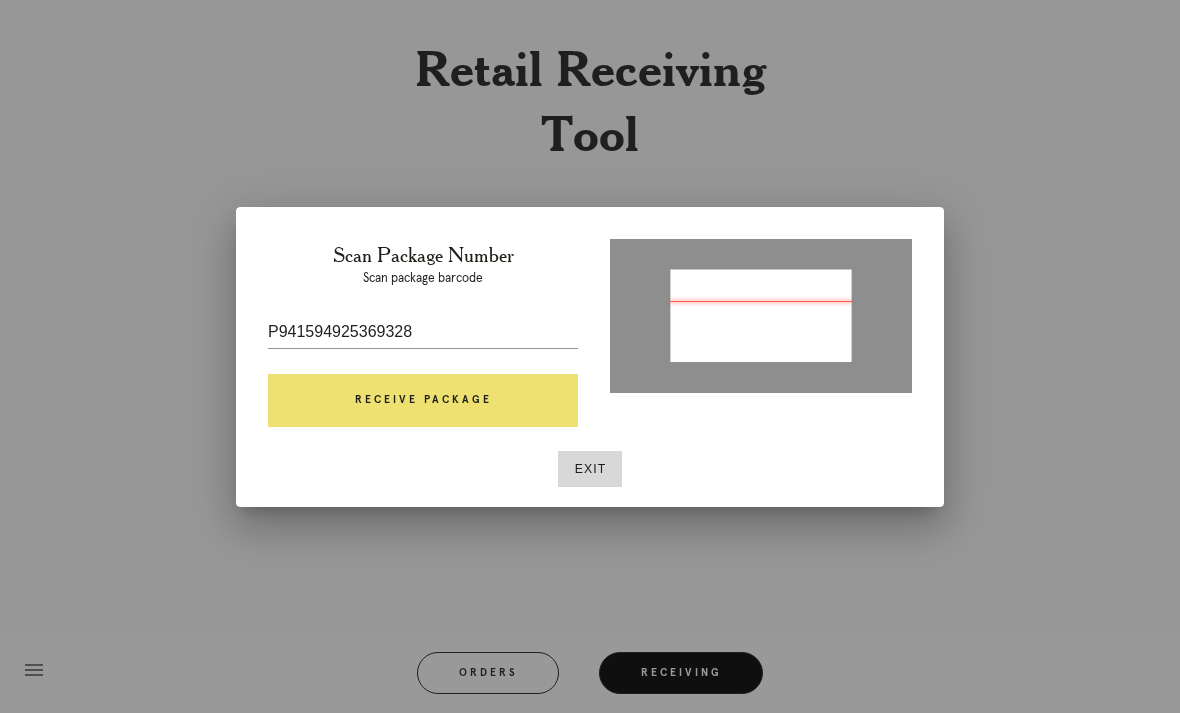 click on "Receive Package" at bounding box center [423, 401] 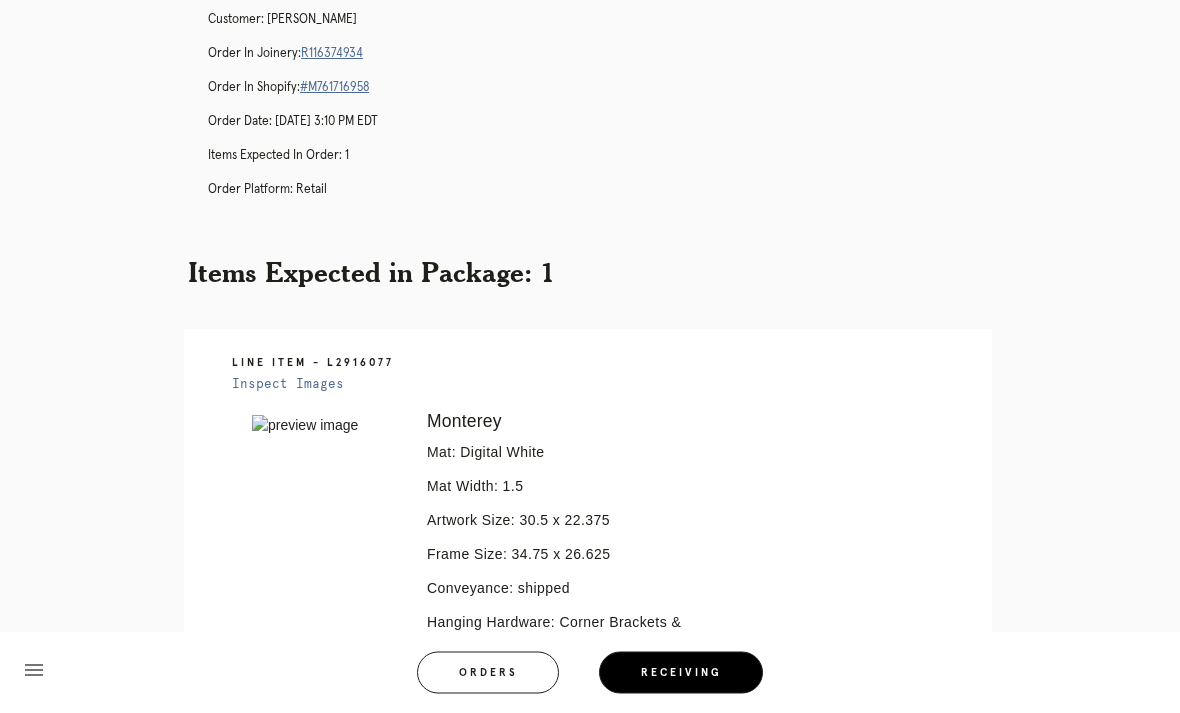 scroll, scrollTop: 154, scrollLeft: 0, axis: vertical 